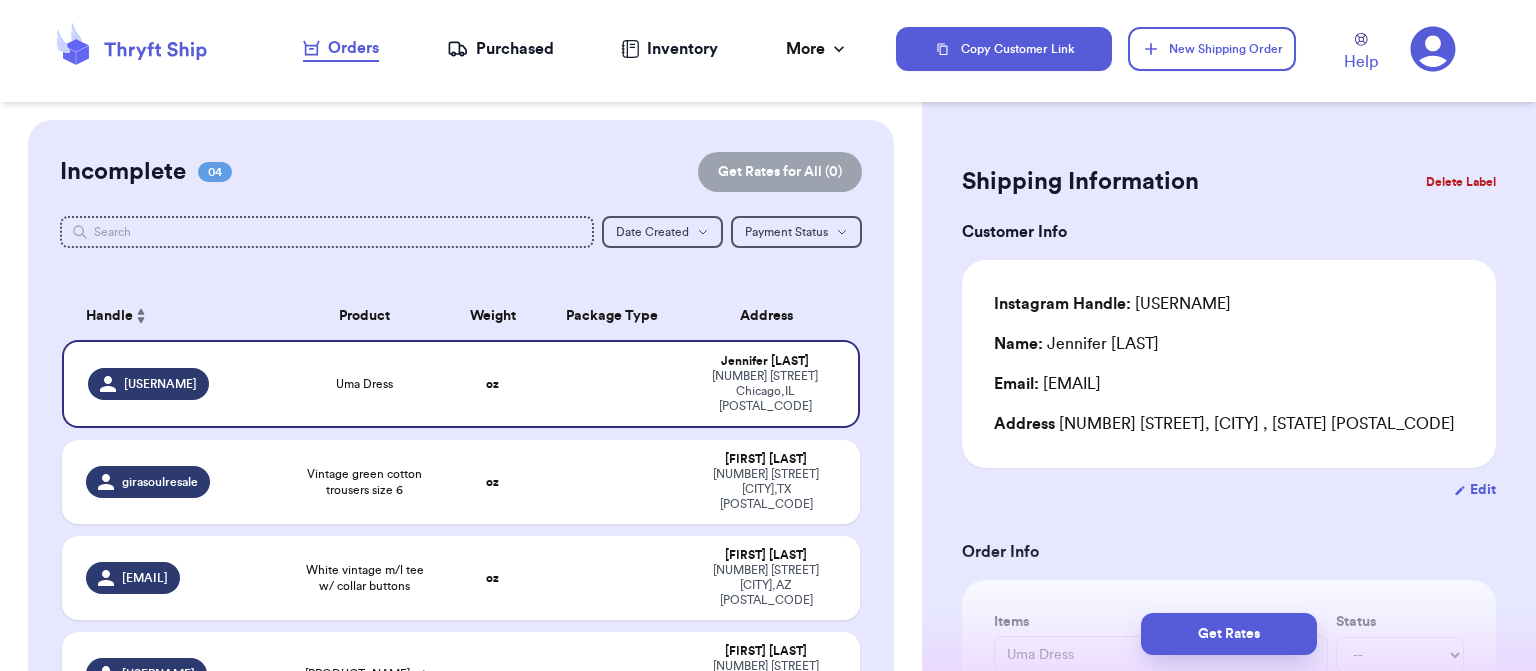 scroll, scrollTop: 0, scrollLeft: 0, axis: both 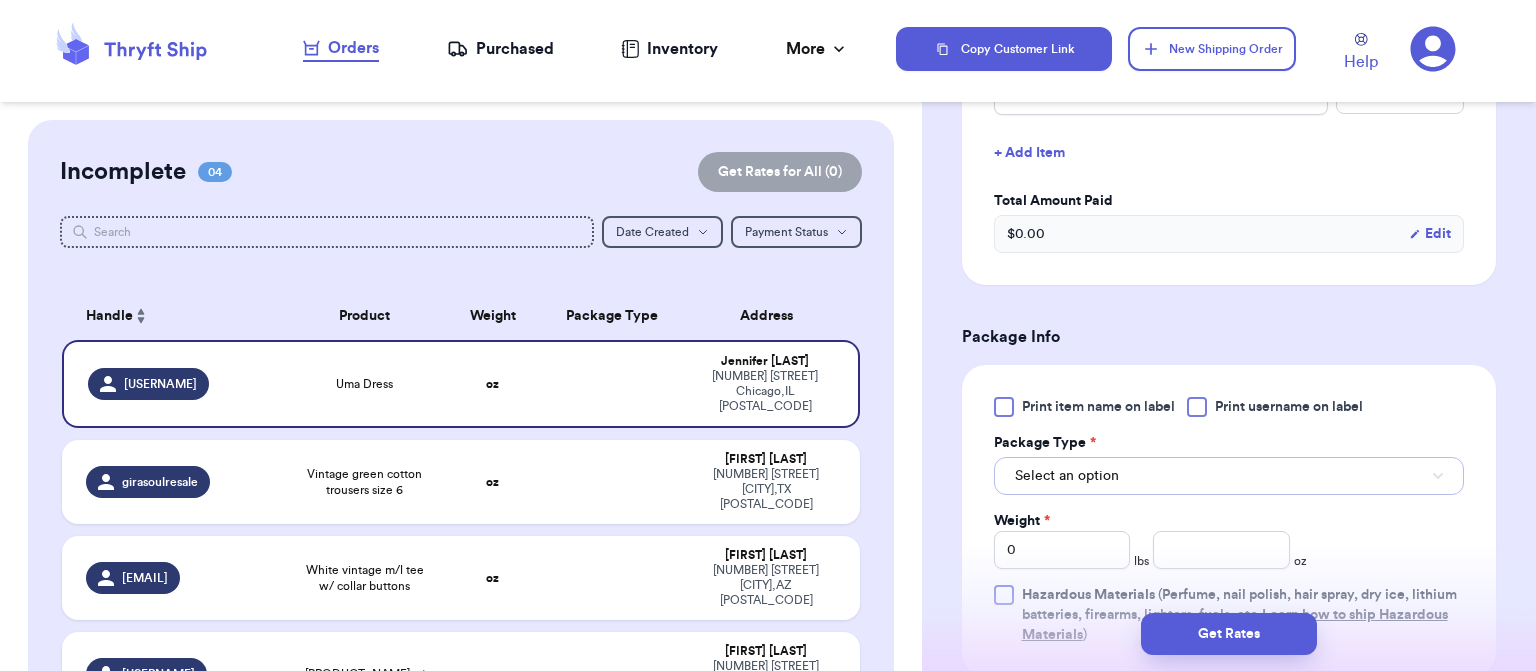 click on "Select an option" at bounding box center [1229, 476] 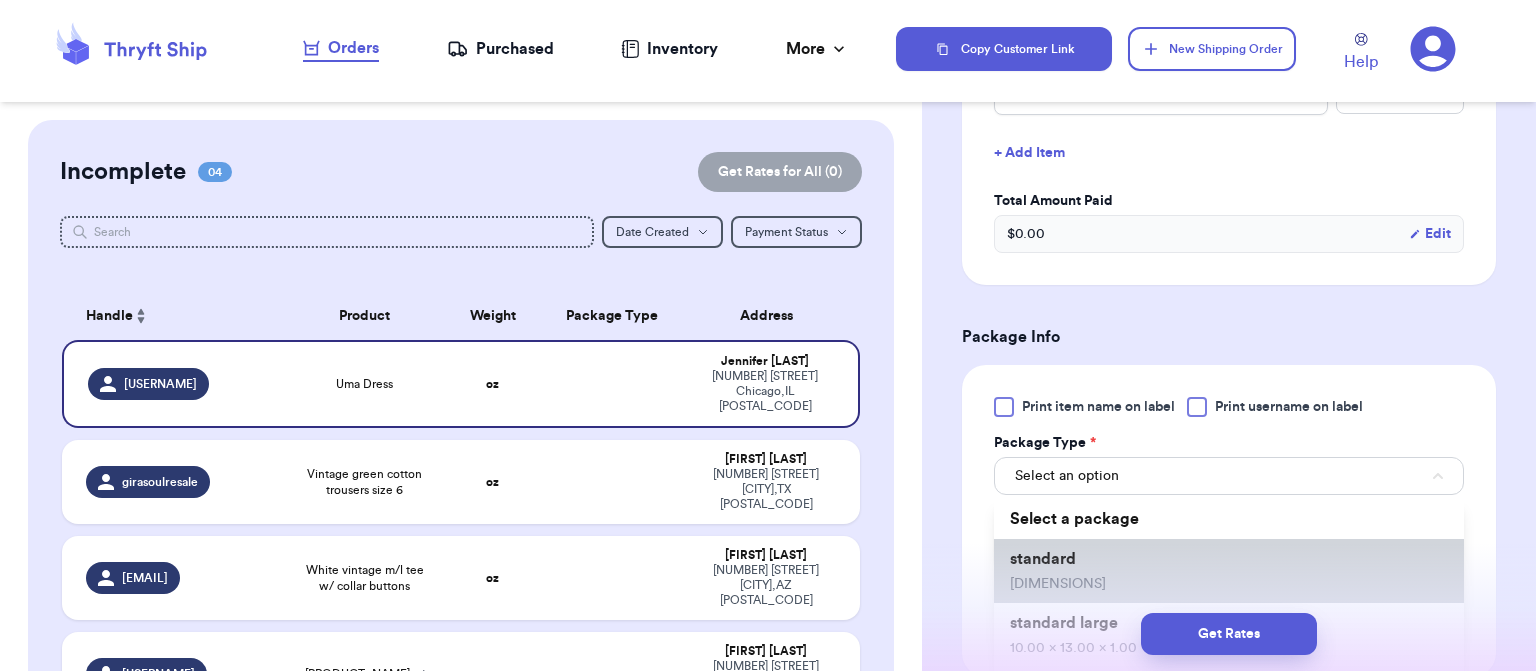 click on "standard [DIMENSIONS]" at bounding box center [1229, 571] 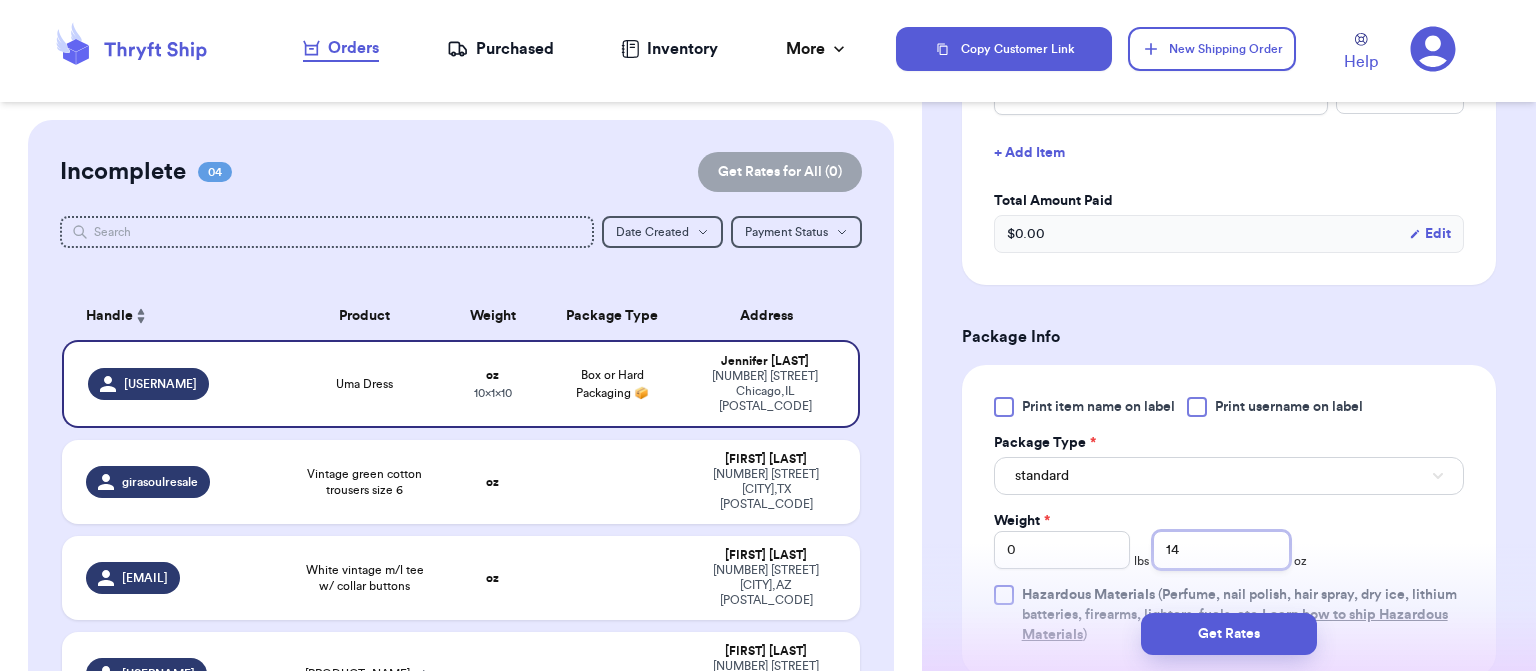 type on "14" 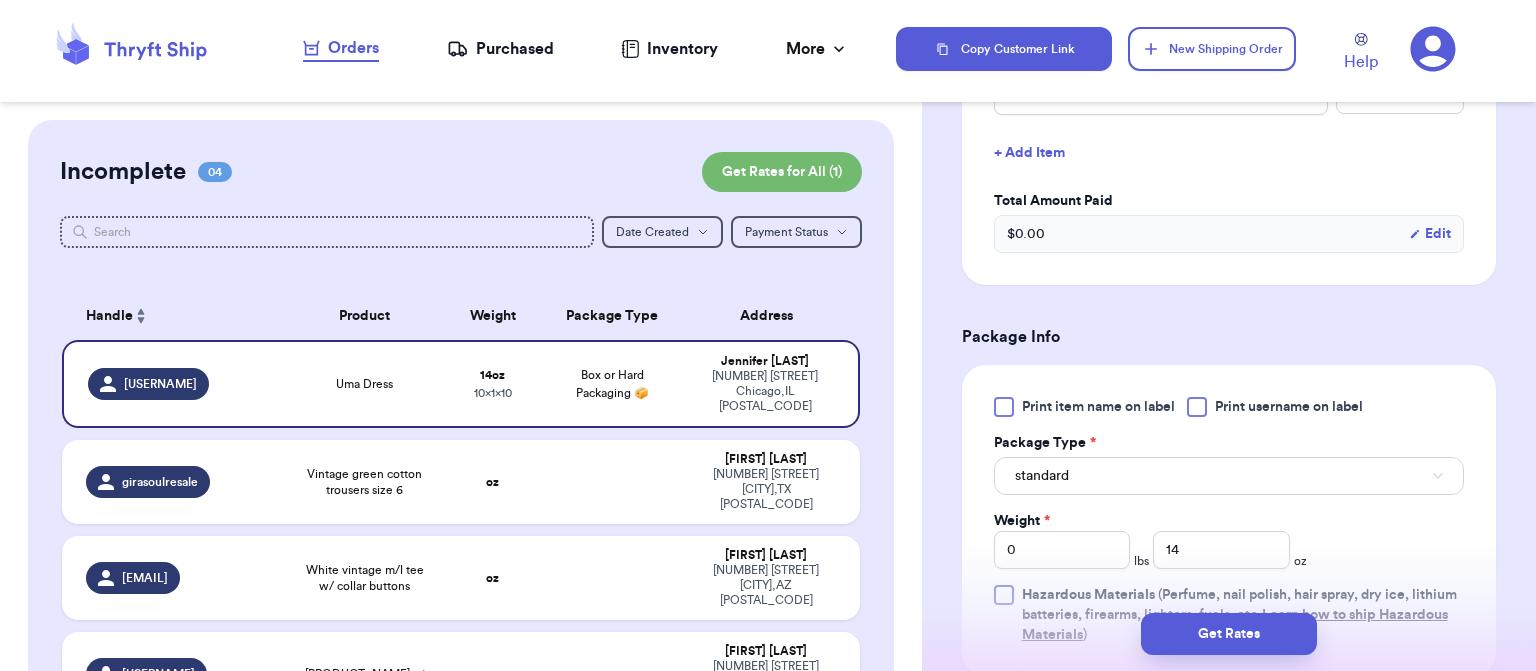 scroll, scrollTop: 1009, scrollLeft: 0, axis: vertical 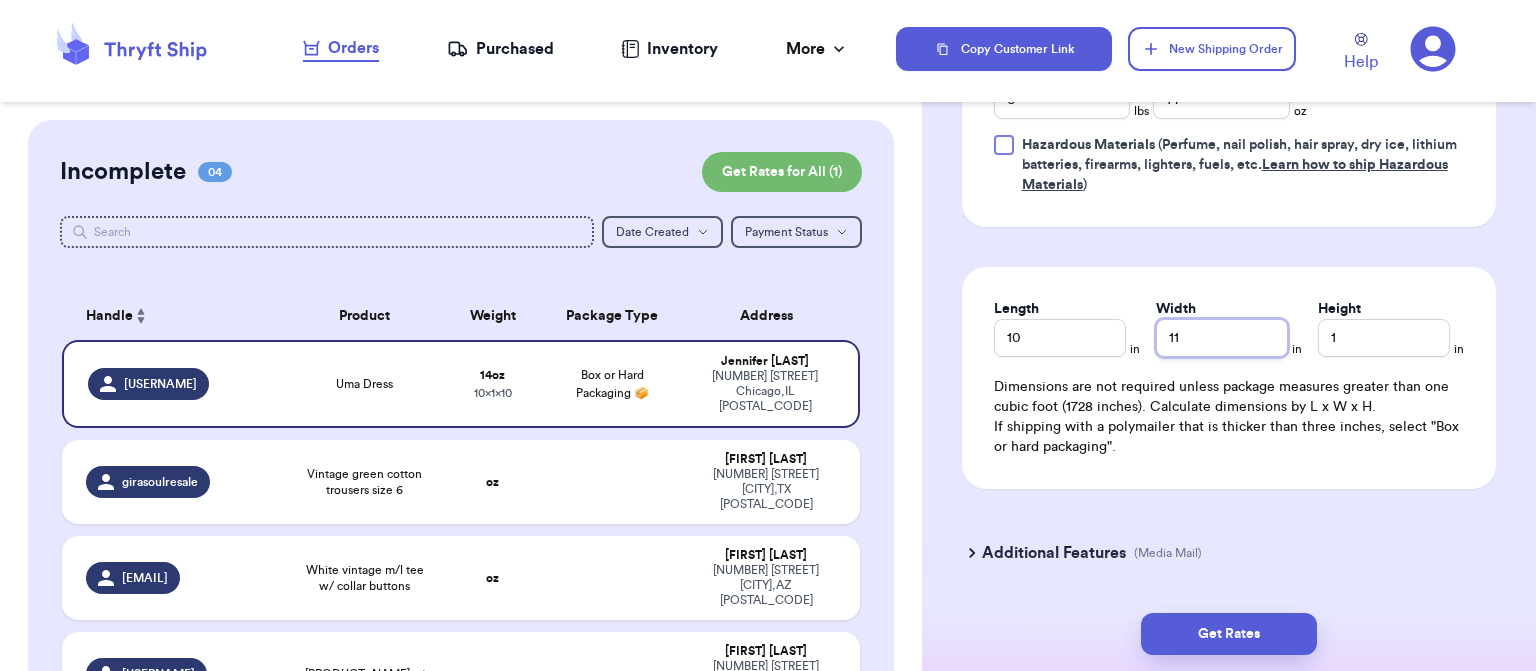 type on "11" 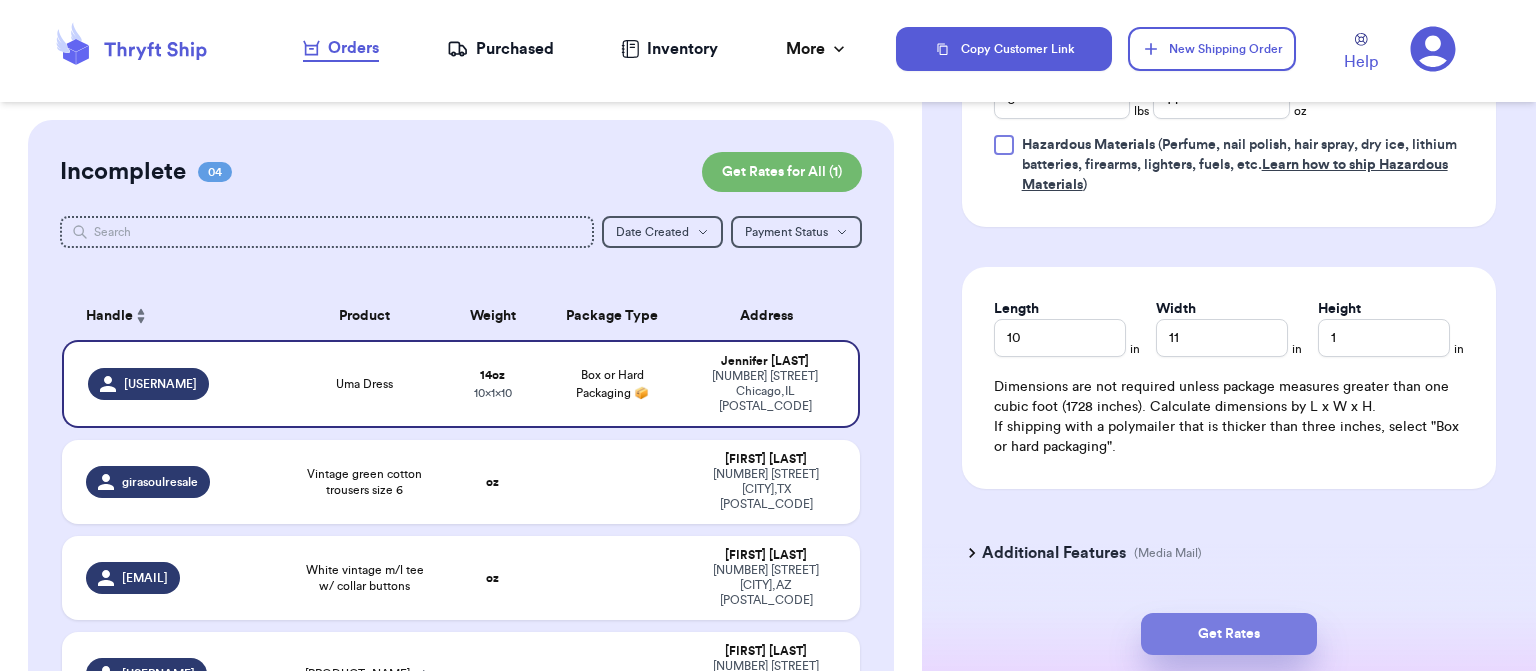 click on "Get Rates" at bounding box center [1229, 634] 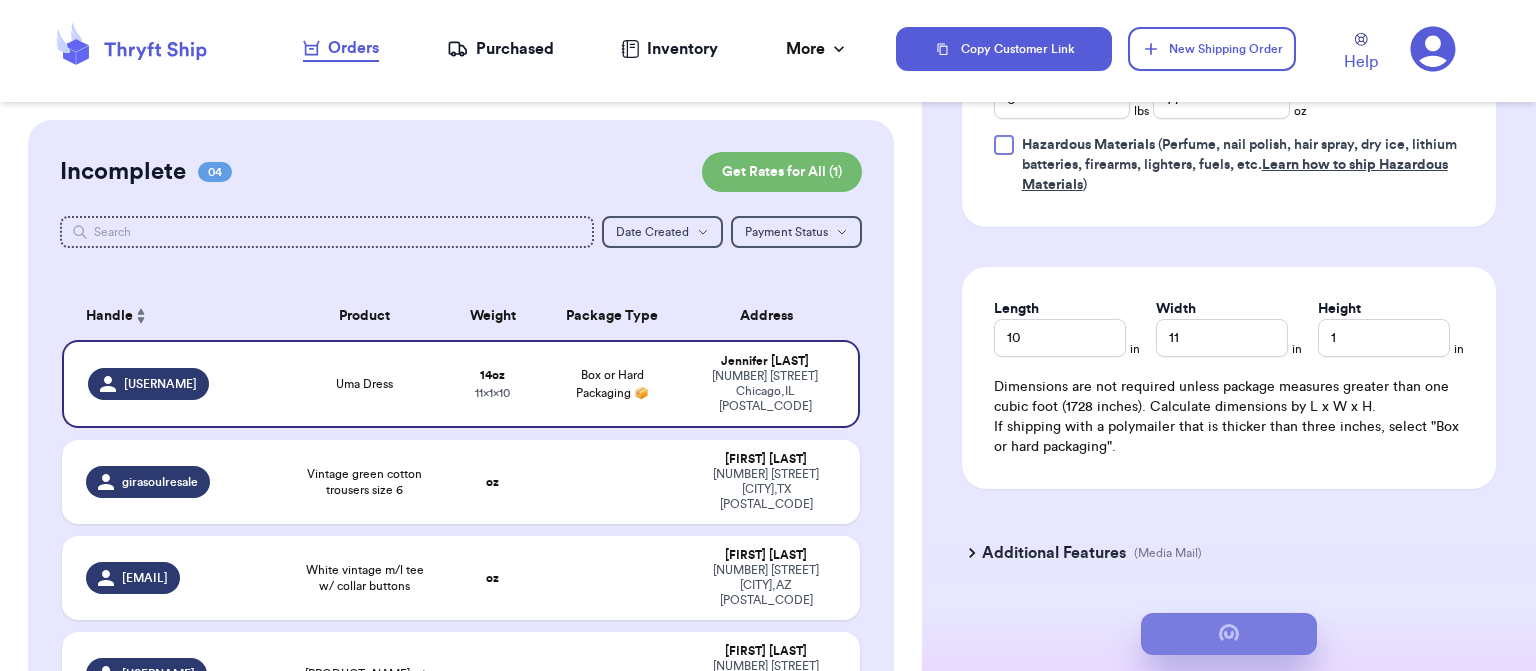 scroll, scrollTop: 0, scrollLeft: 0, axis: both 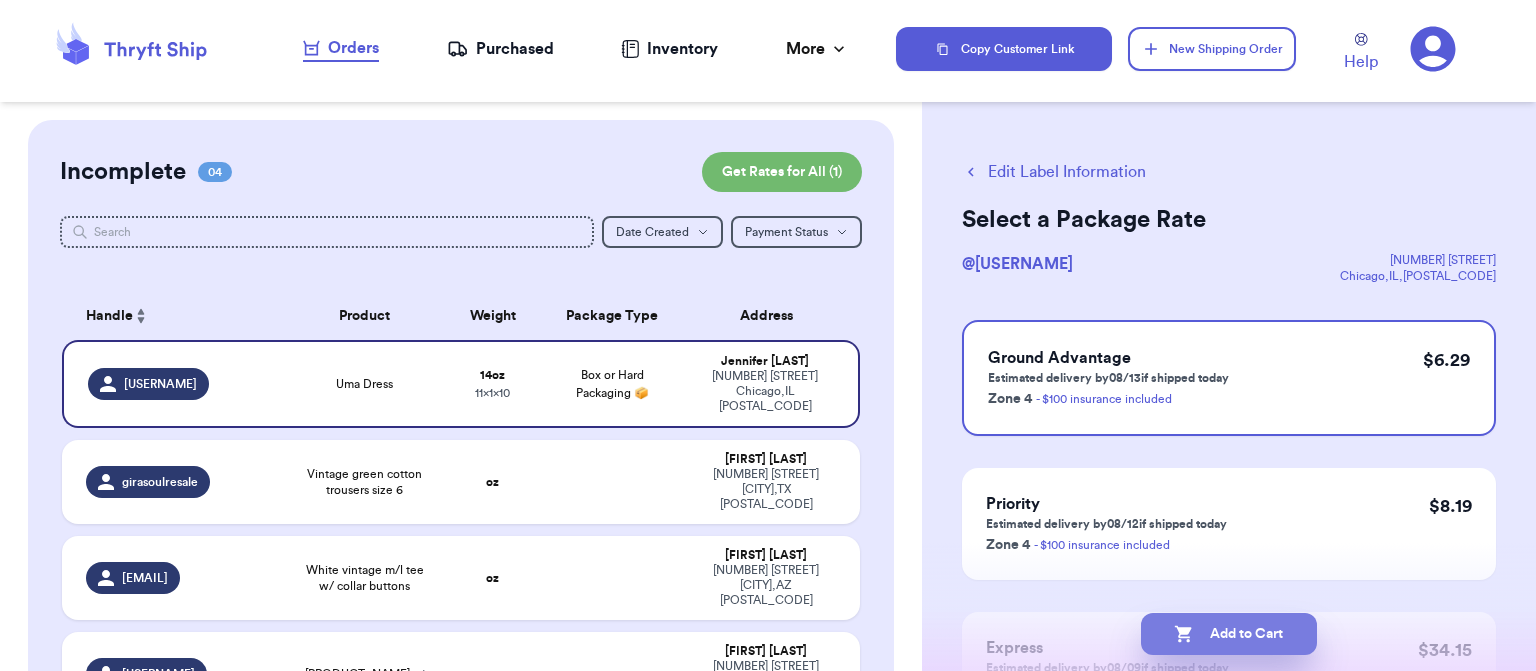 click on "Add to Cart" at bounding box center [1229, 634] 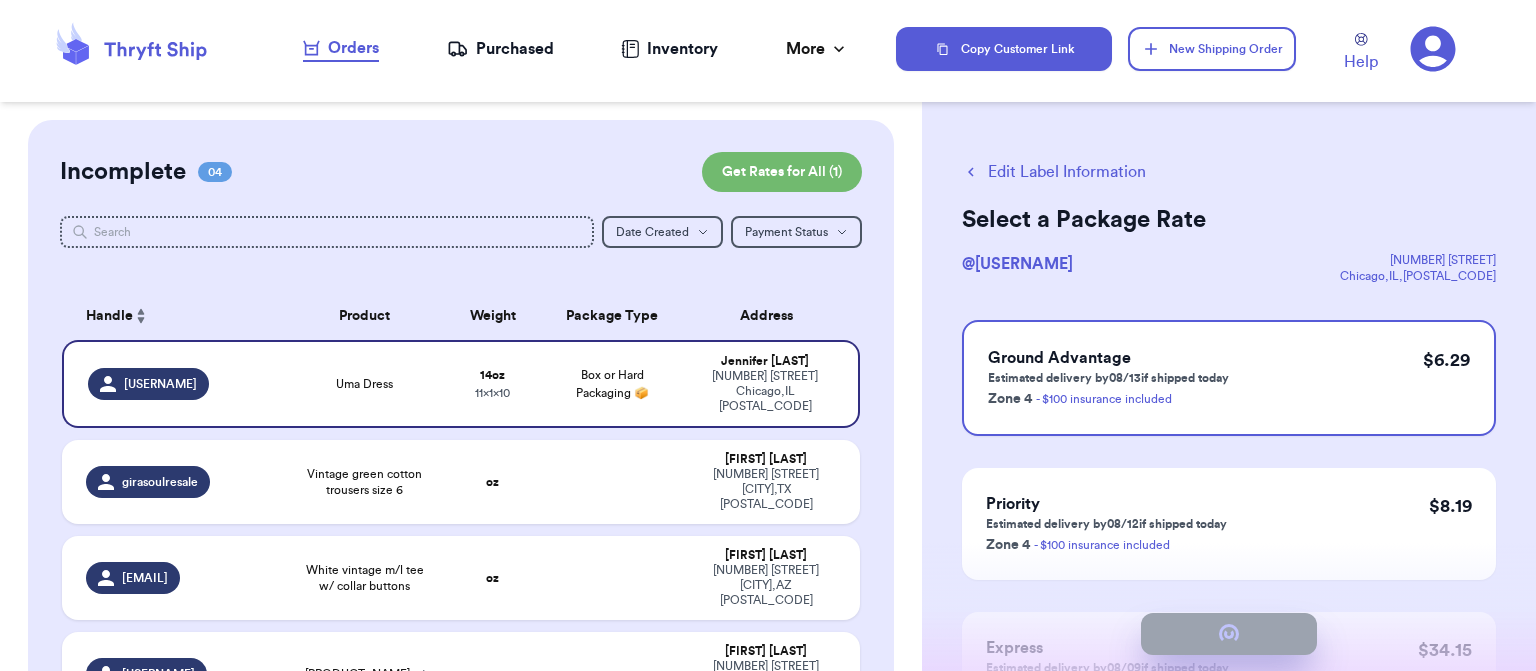 checkbox on "true" 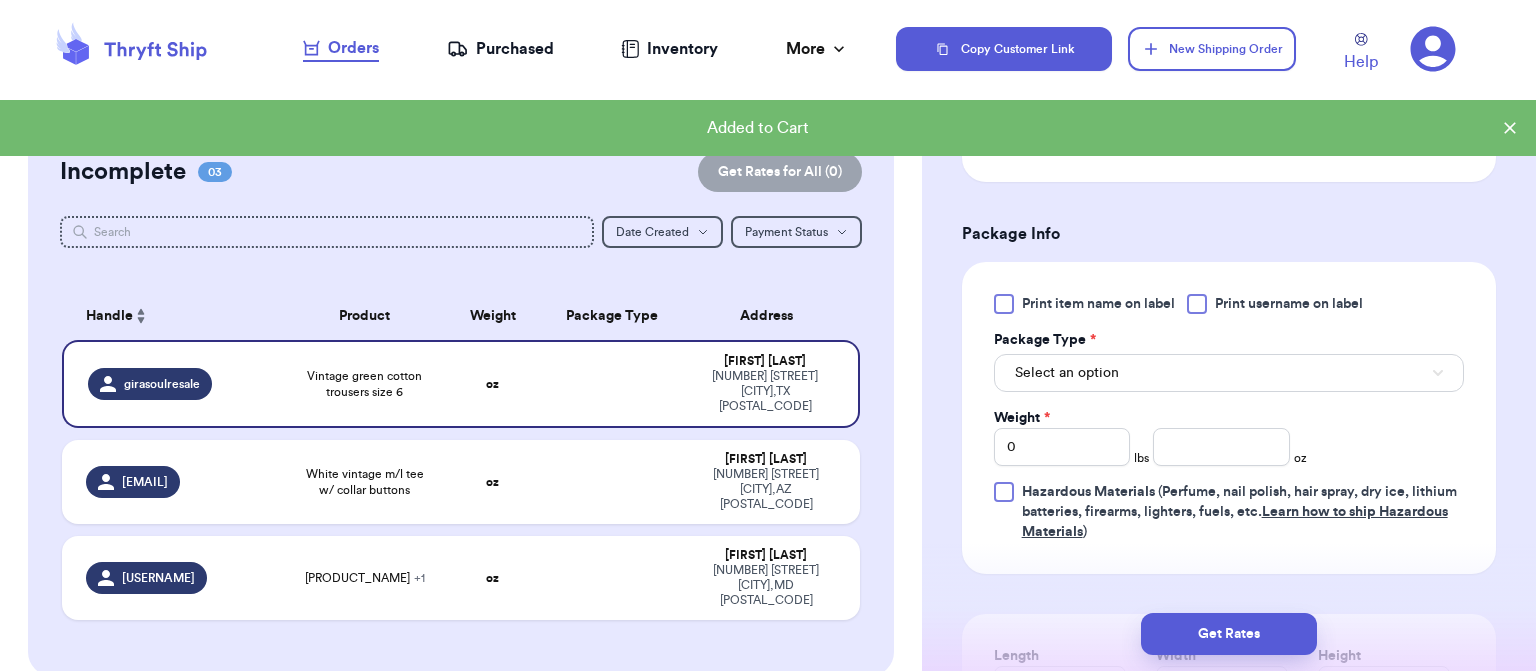 scroll, scrollTop: 687, scrollLeft: 0, axis: vertical 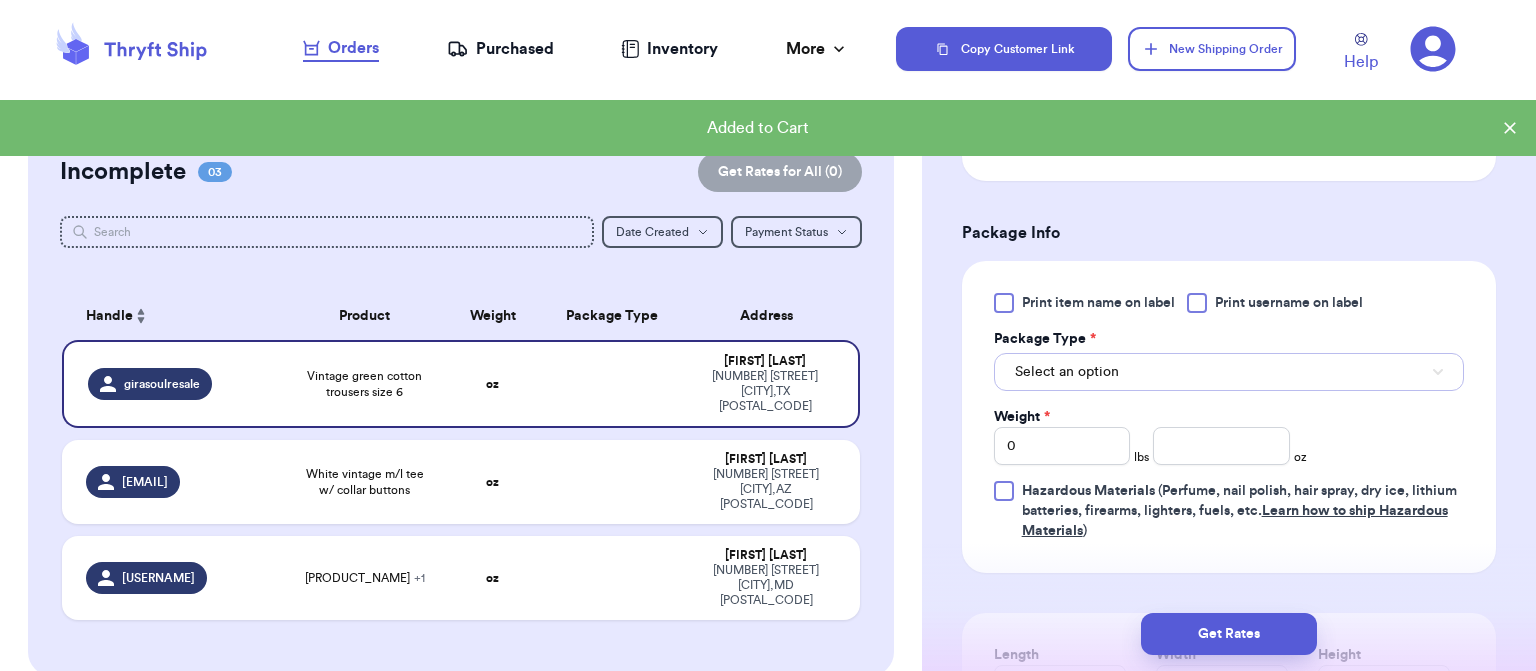click on "Select an option" at bounding box center [1229, 372] 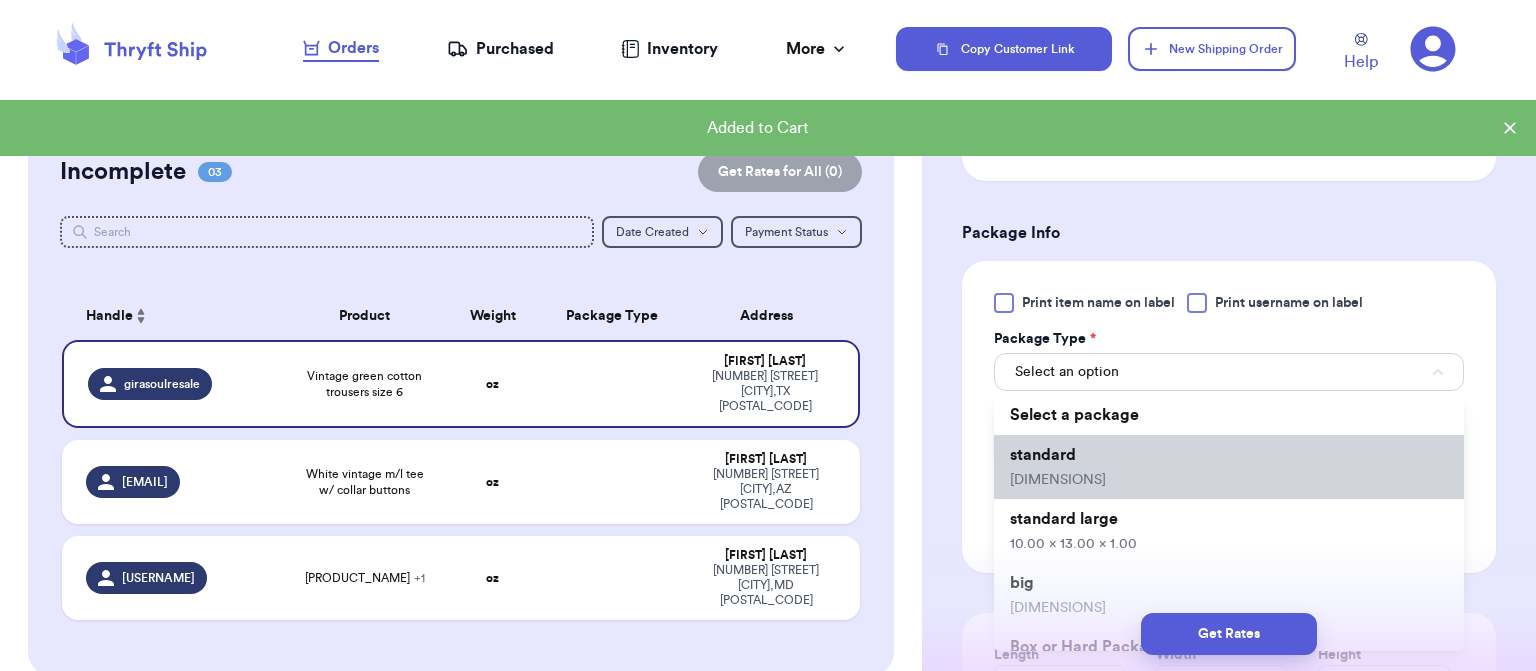 click on "standard [DIMENSIONS]" at bounding box center (1229, 467) 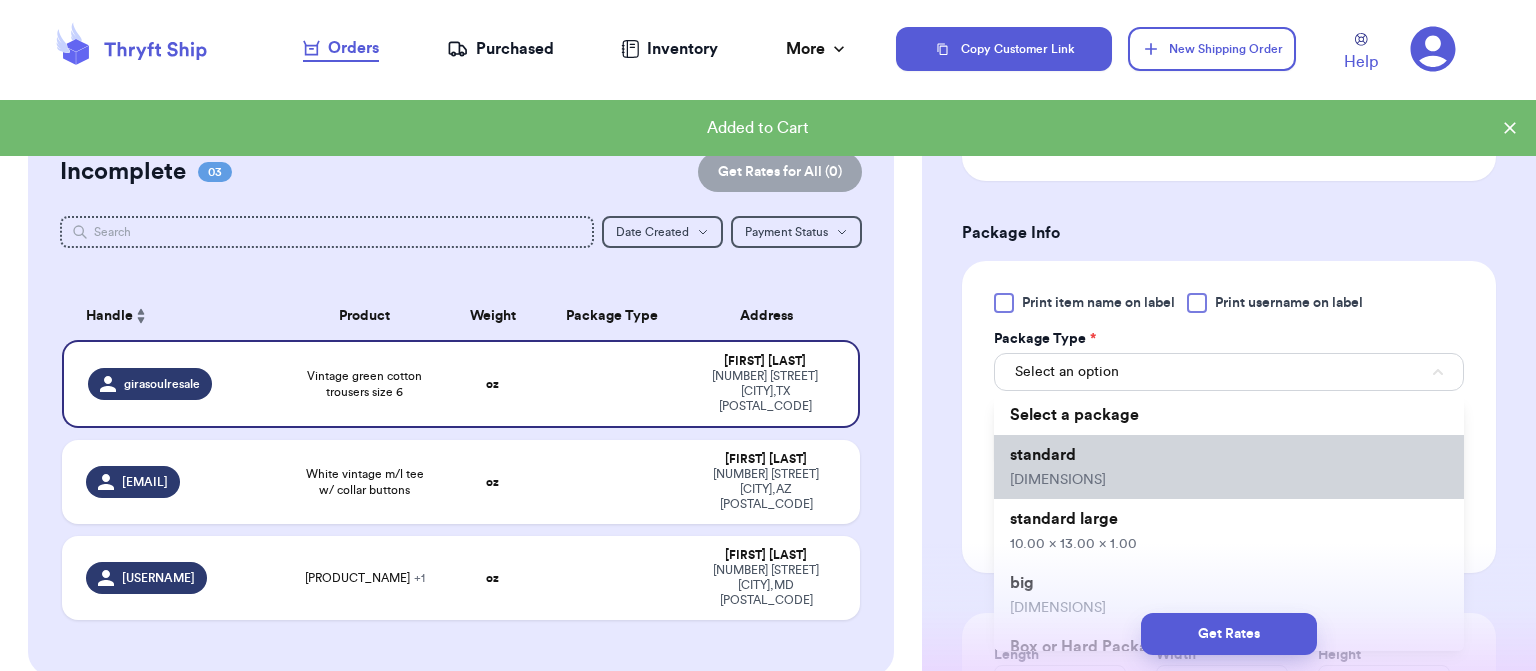 type 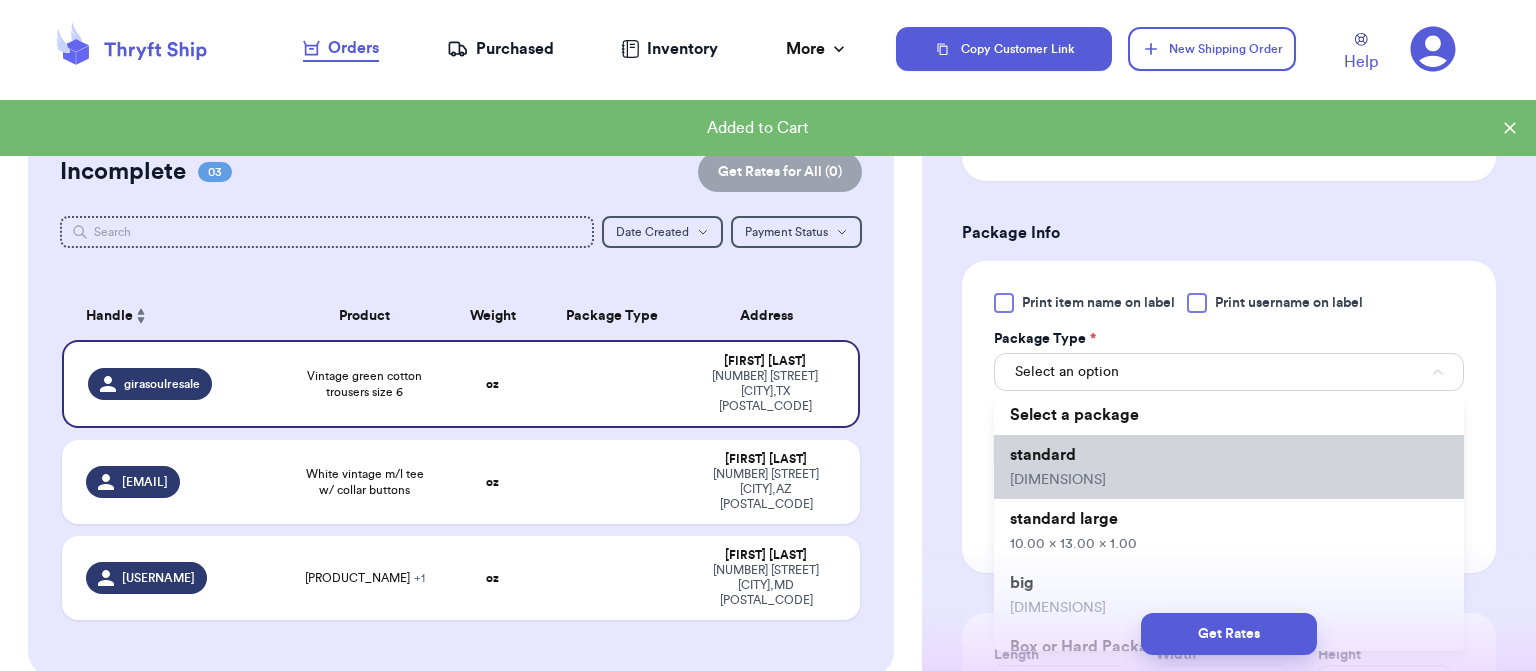type on "10" 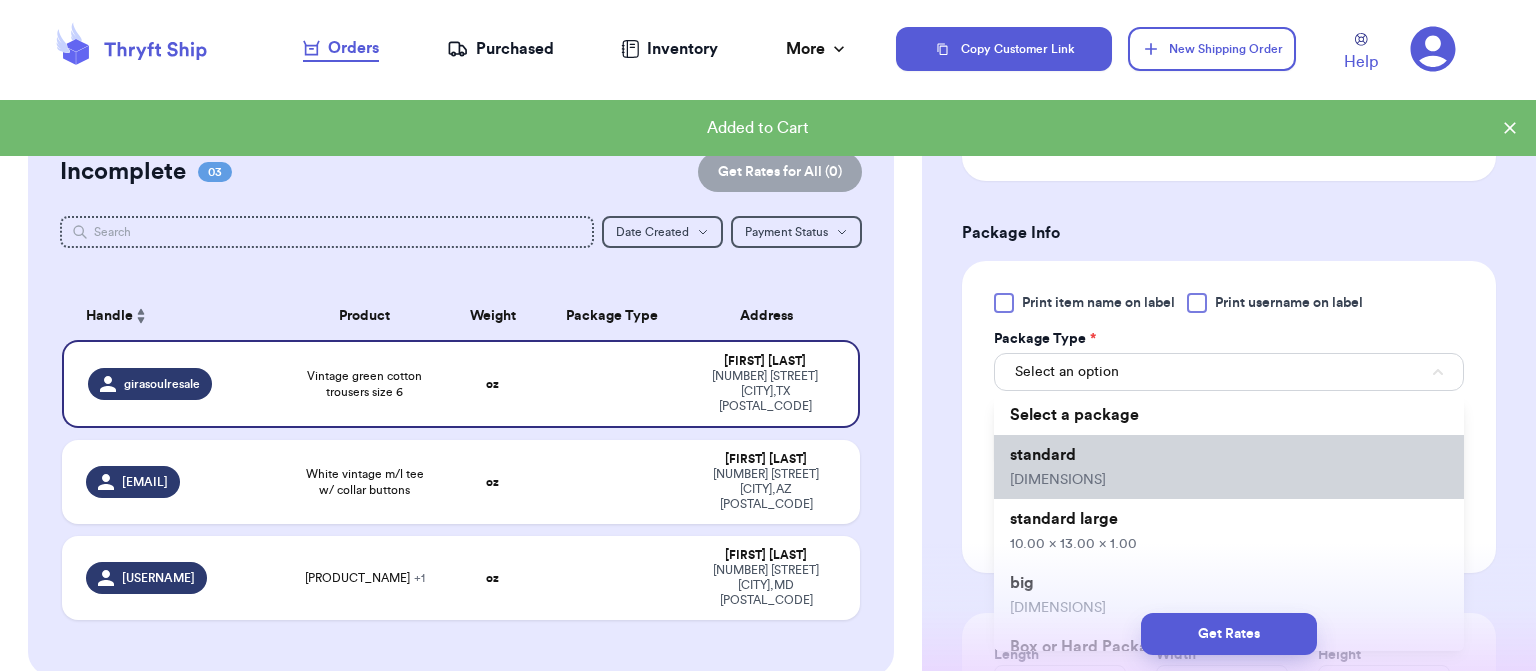 type on "10" 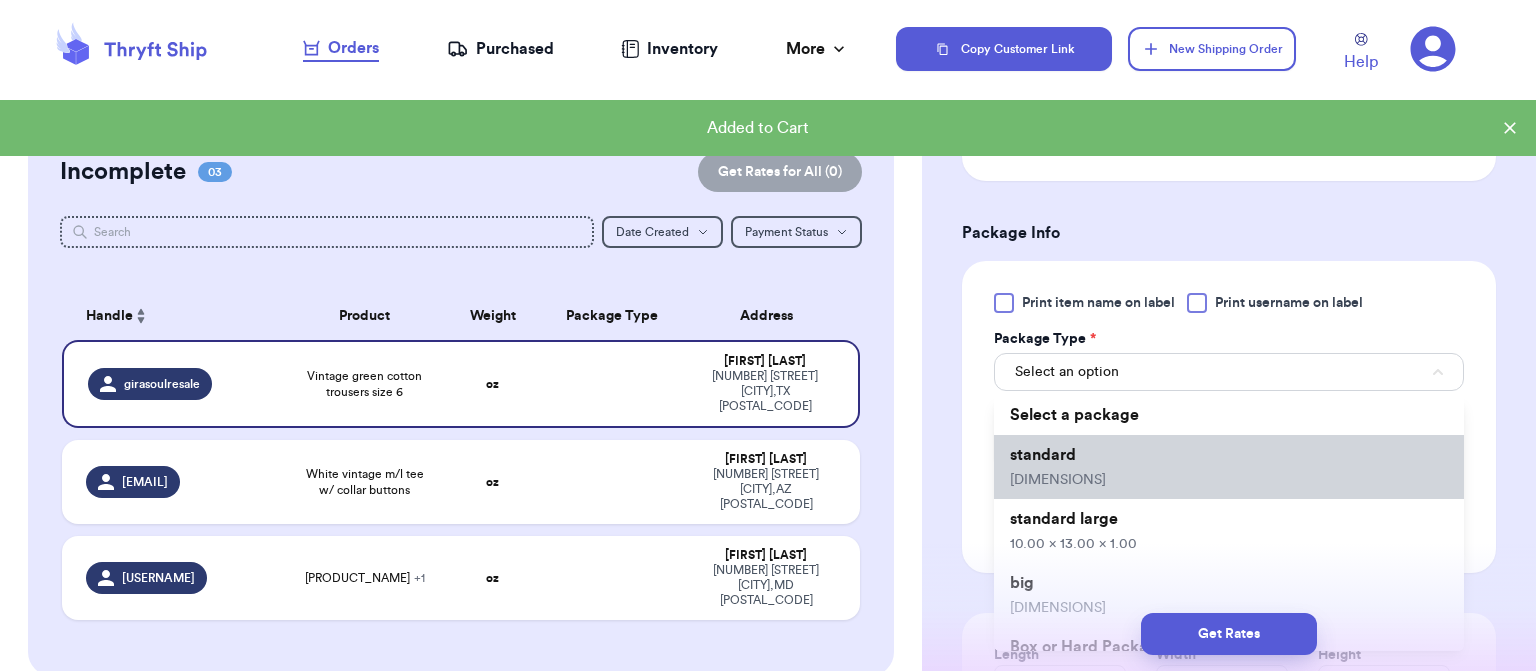 type on "1" 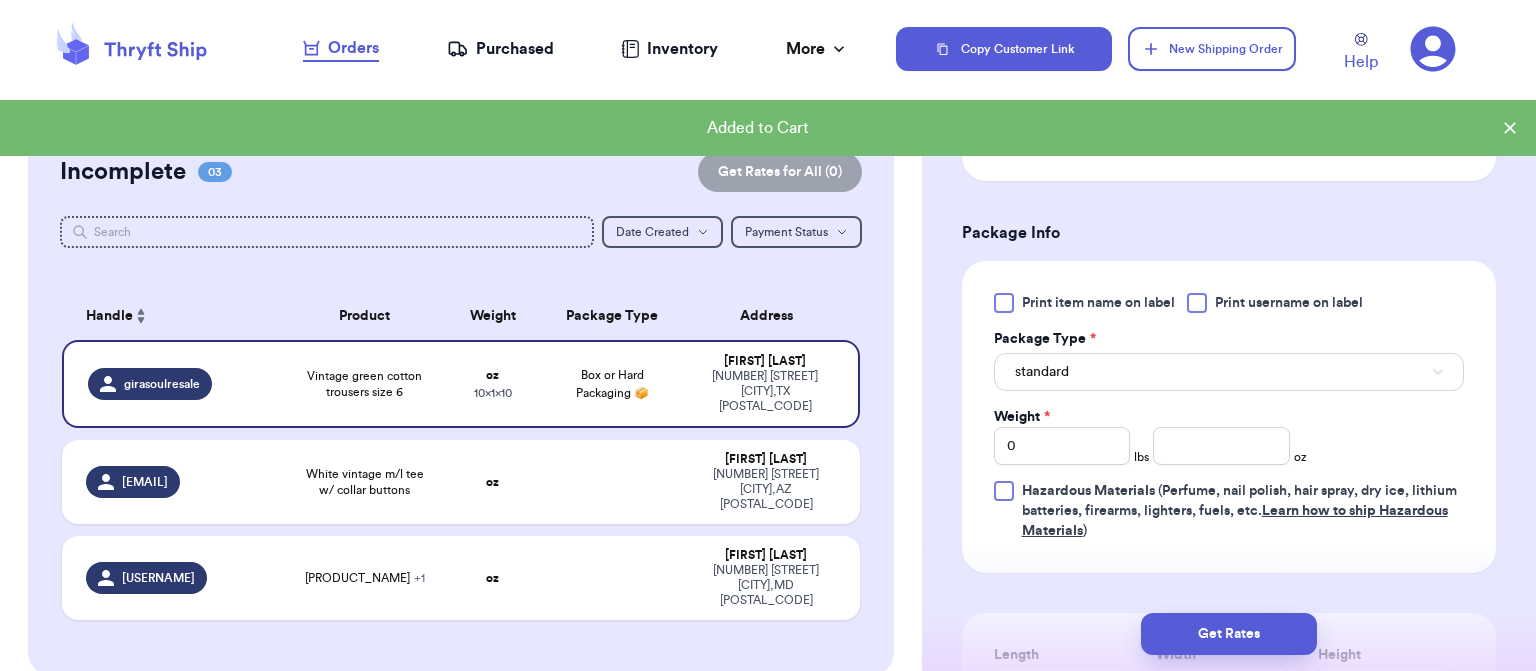 click on "Print item name on label Print username on label Package Type * standard Weight * 0 lbs oz Hazardous Materials   (Perfume, nail polish, hair spray, dry ice, lithium batteries, firearms, lighters, fuels, etc.  Learn how to ship Hazardous Materials )" at bounding box center (1229, 417) 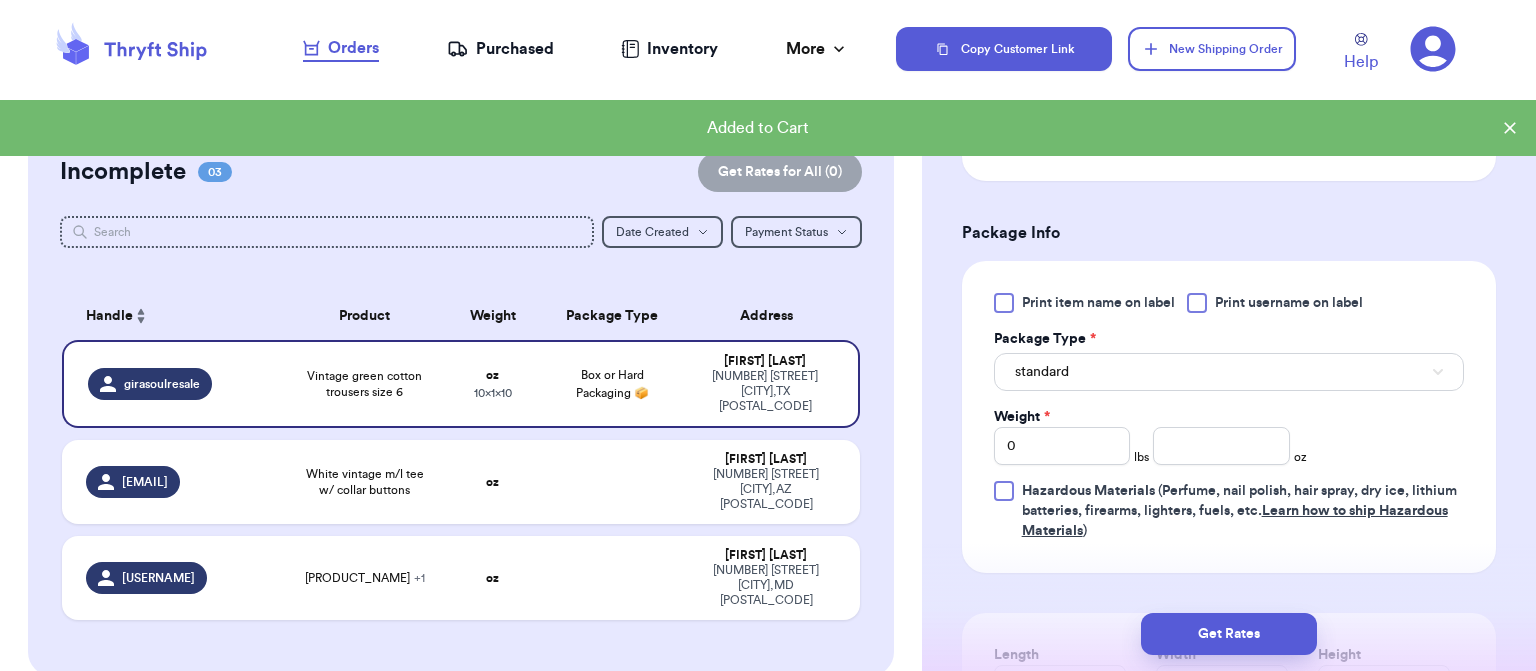click on "standard" at bounding box center (1229, 372) 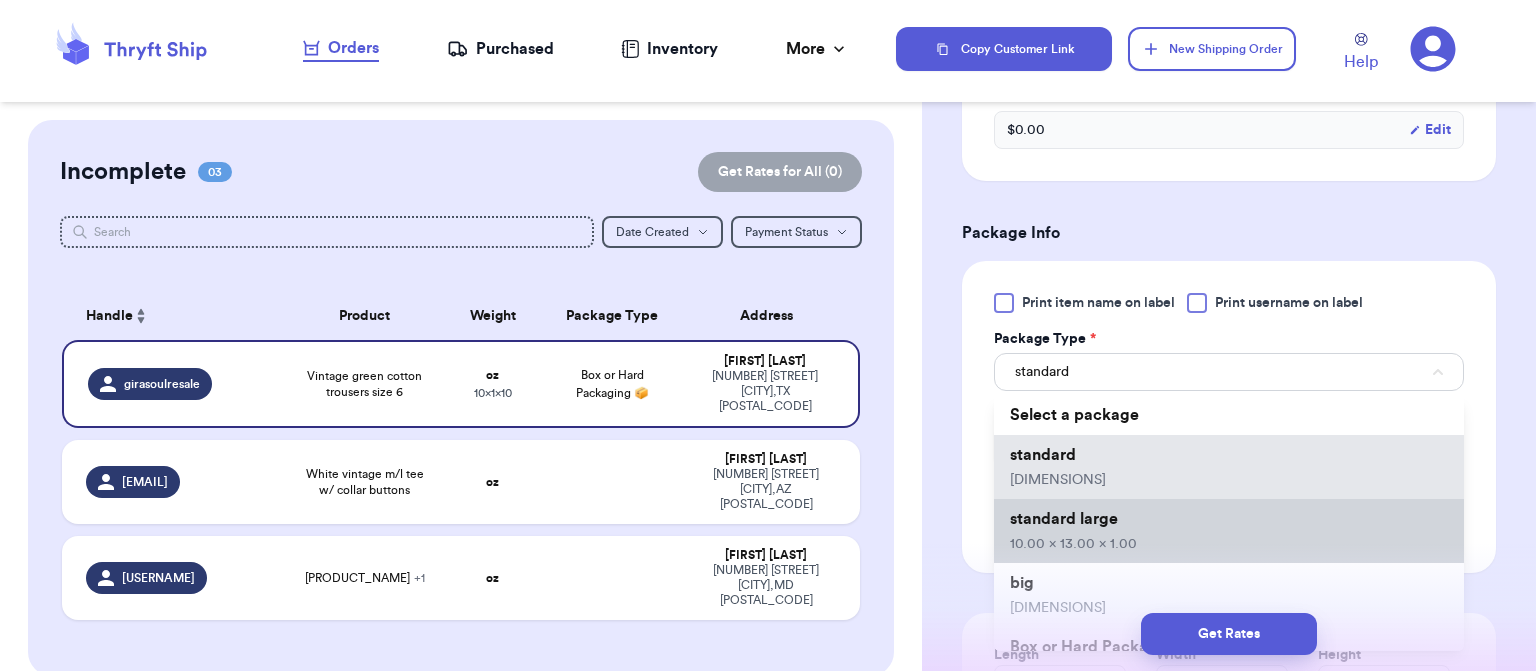 click on "10.00 x 13.00 x 1.00" at bounding box center (1073, 544) 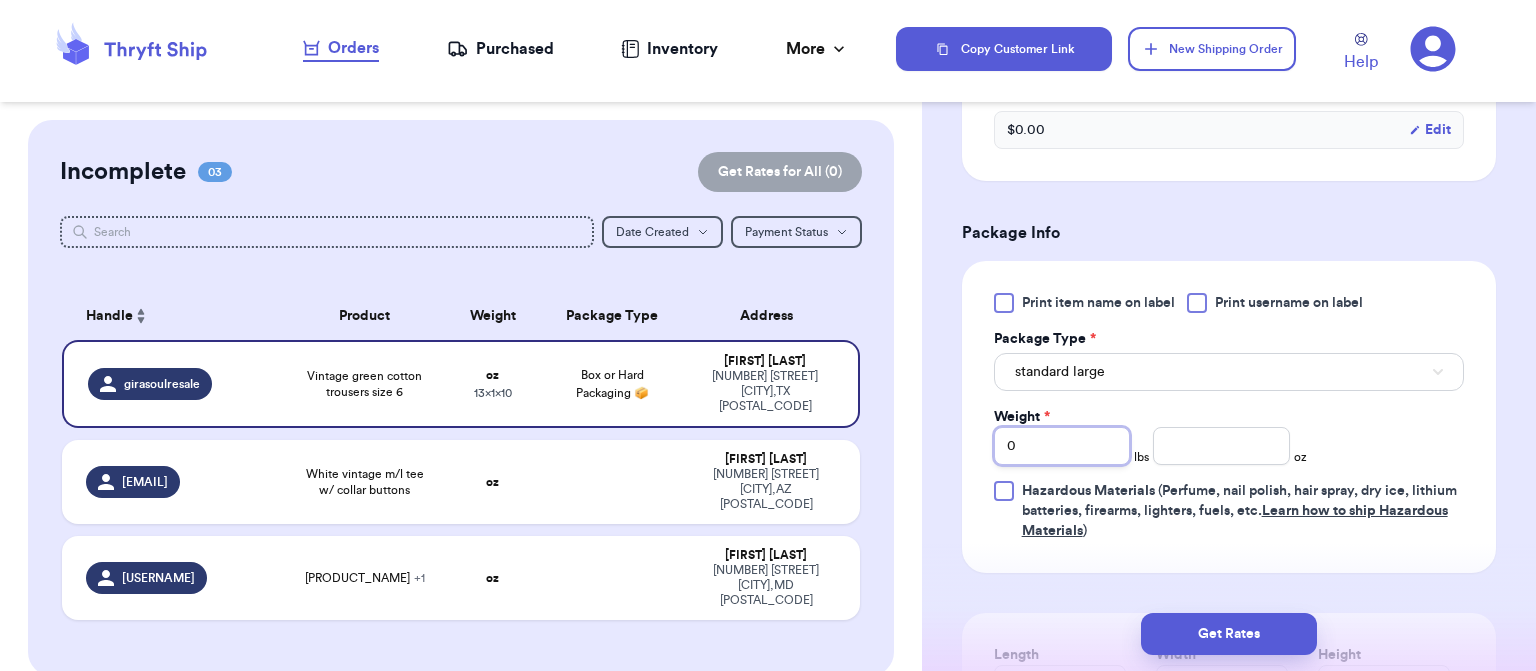 type 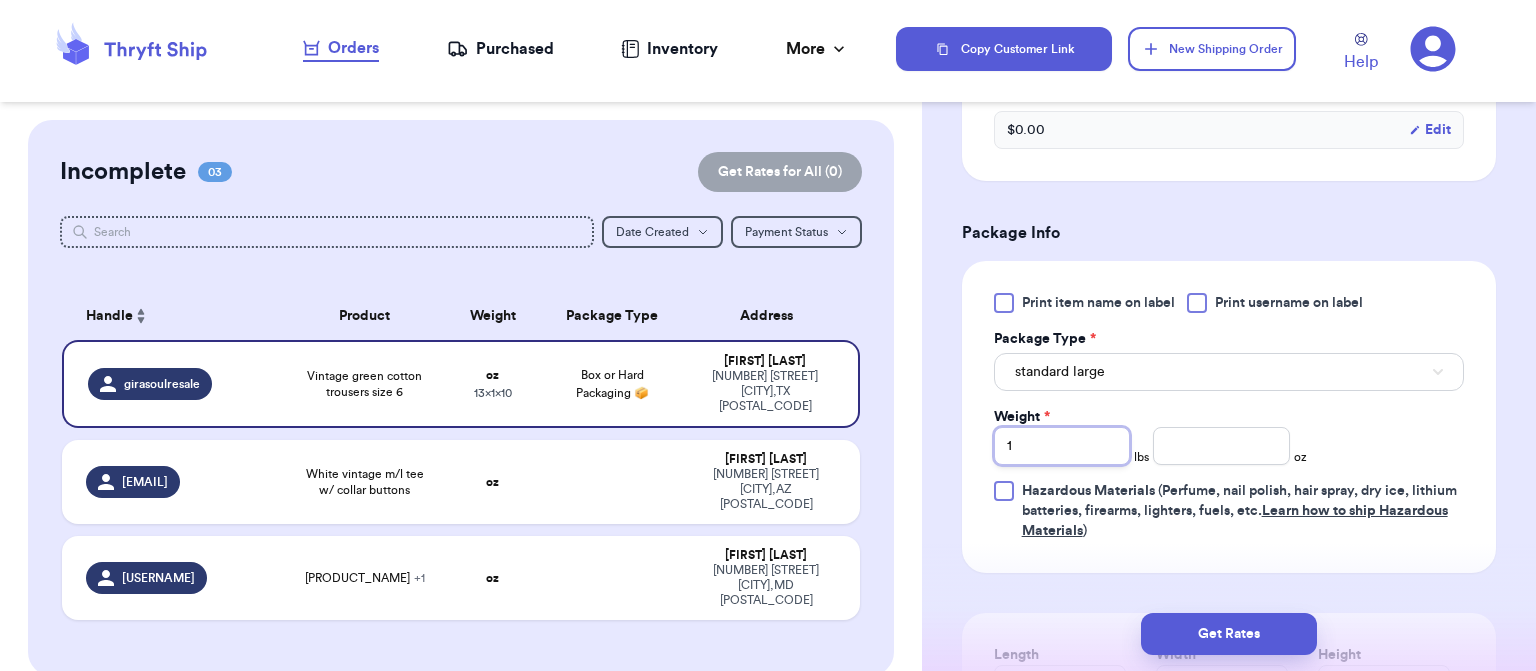 type 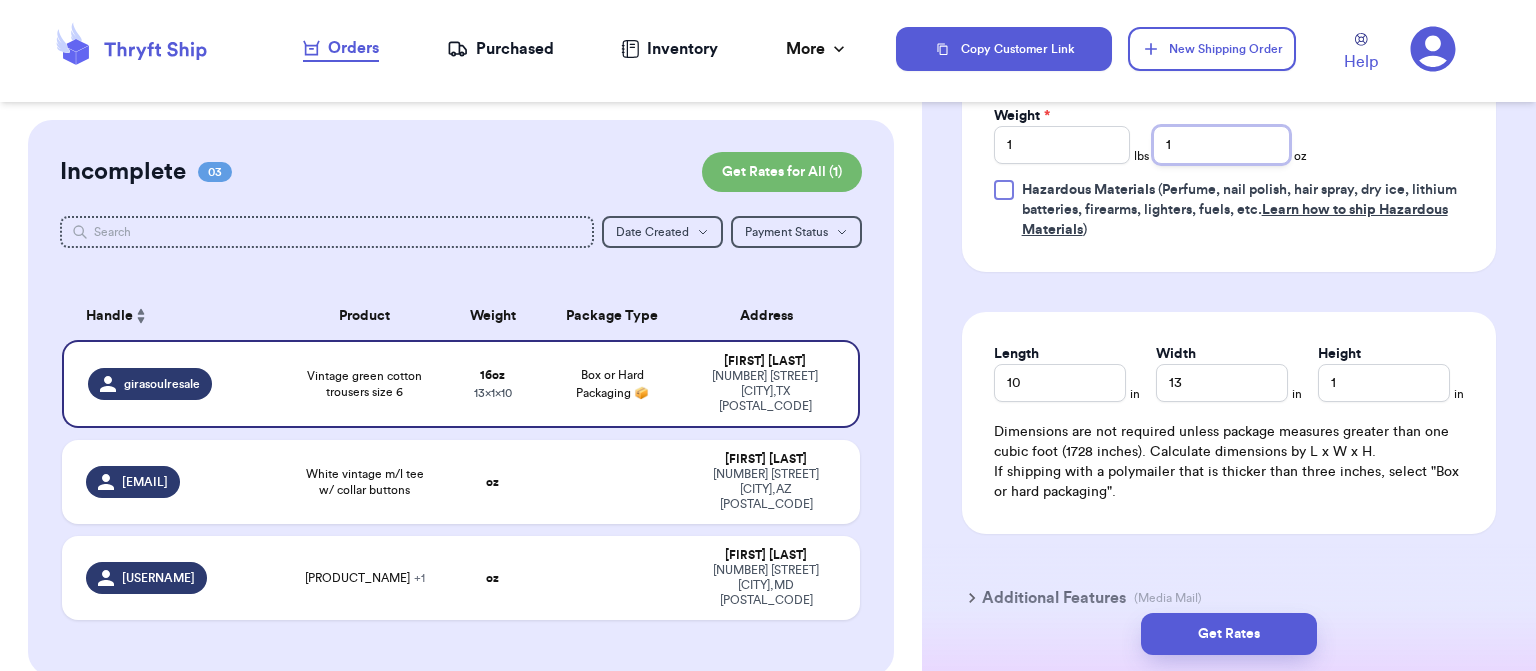 scroll, scrollTop: 988, scrollLeft: 0, axis: vertical 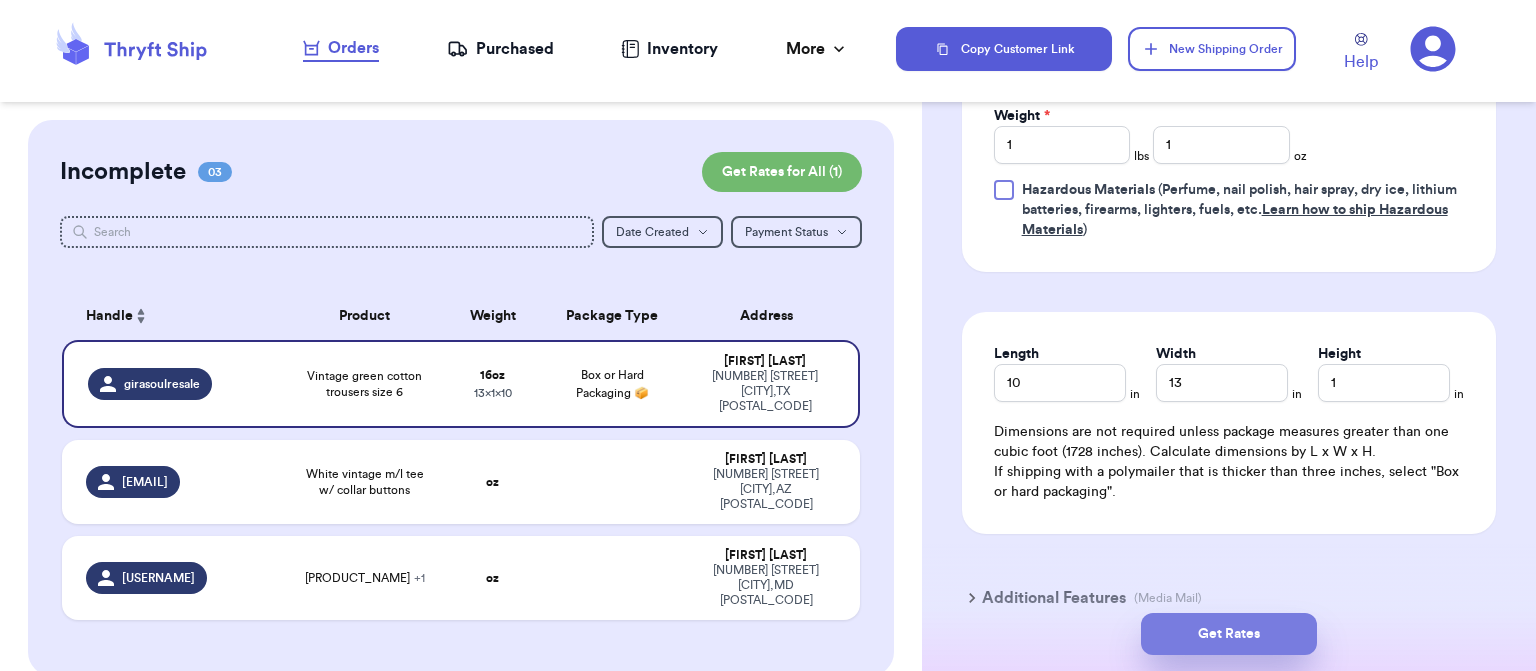 click on "Get Rates" at bounding box center (1229, 634) 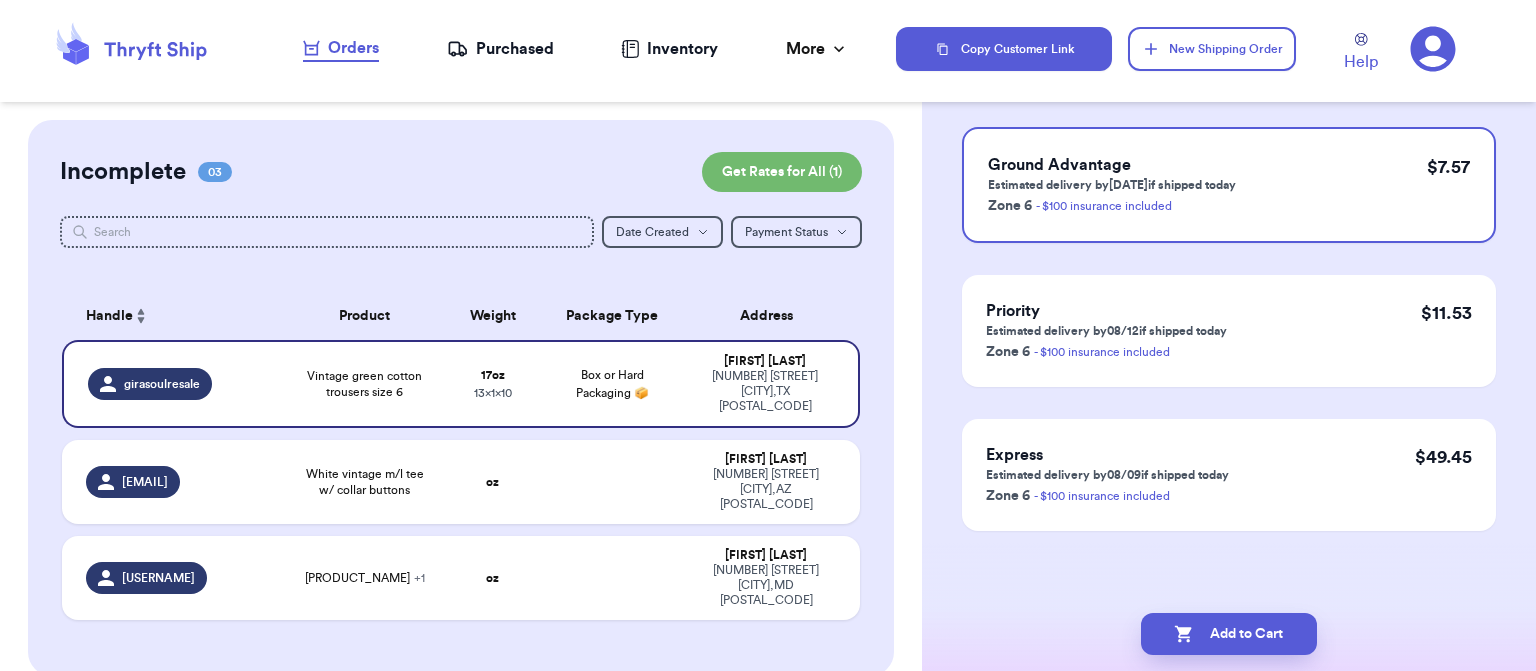 scroll, scrollTop: 0, scrollLeft: 0, axis: both 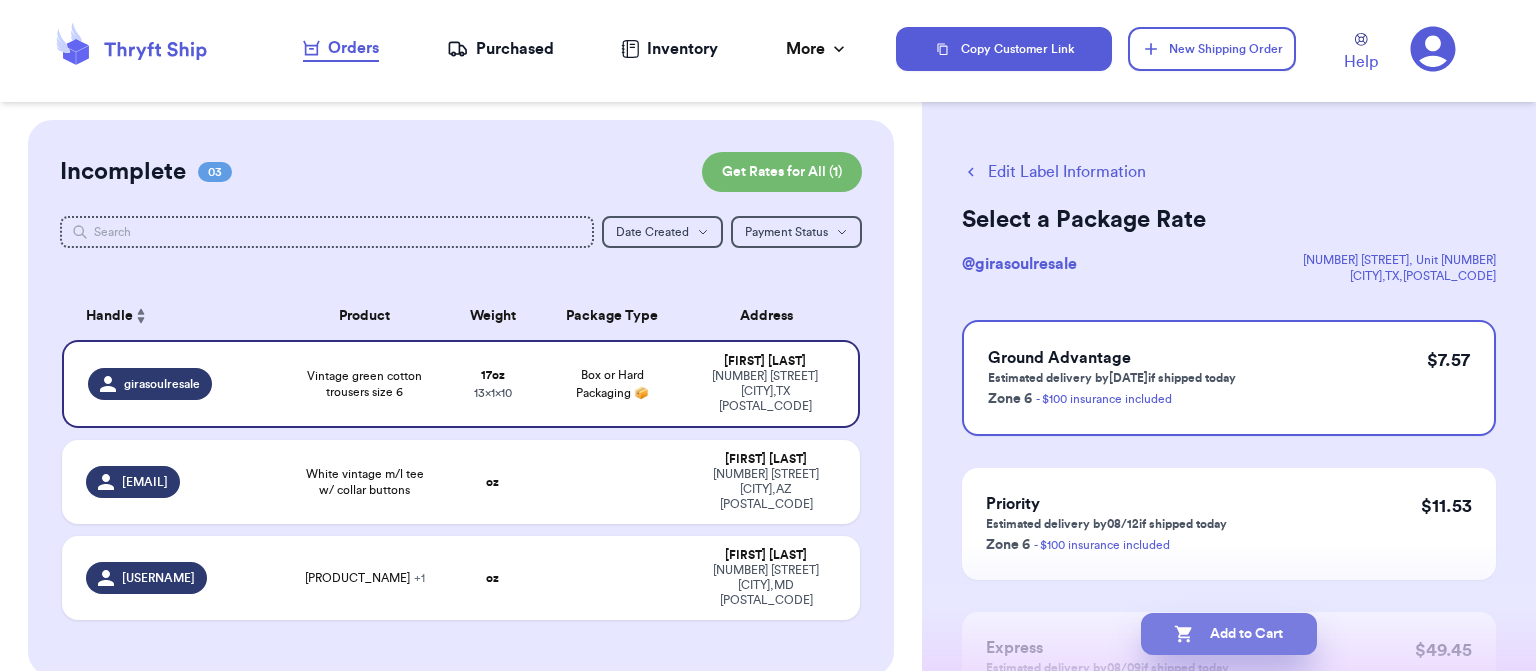 click on "Add to Cart" at bounding box center [1229, 634] 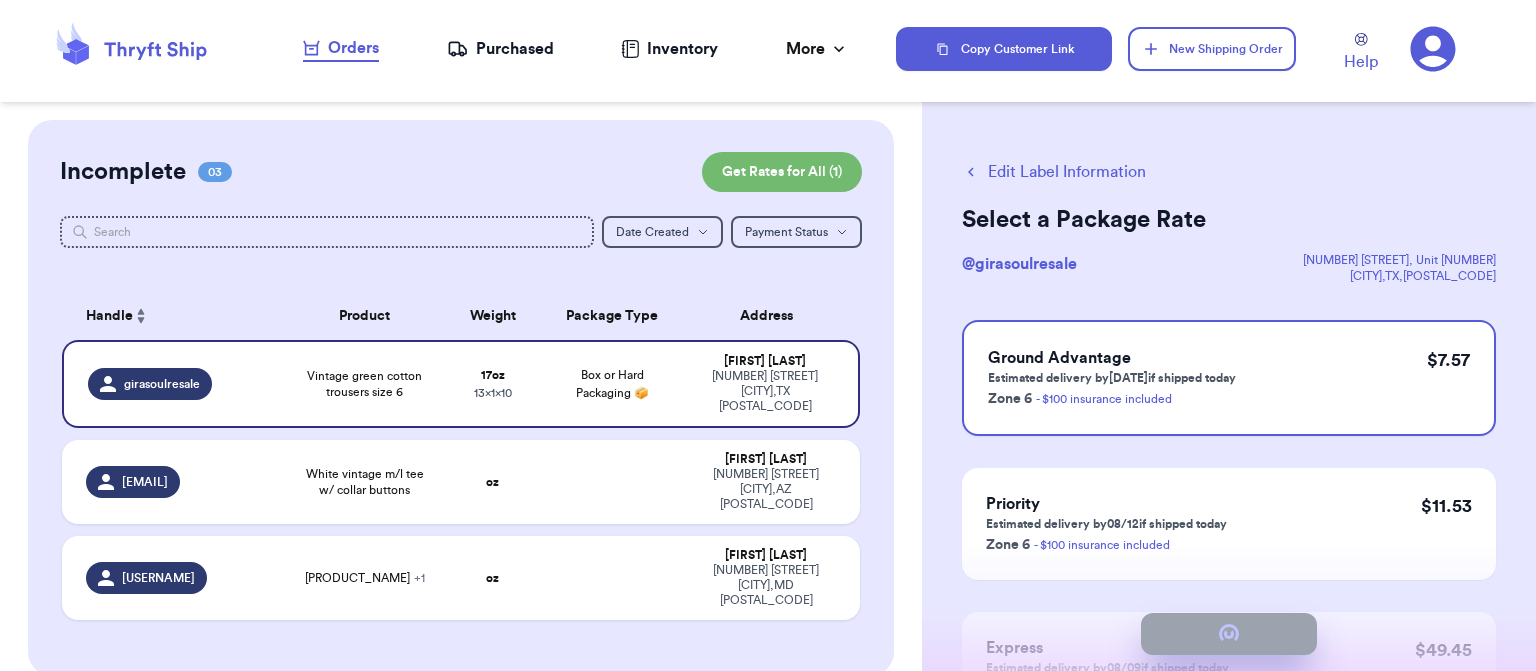 checkbox on "true" 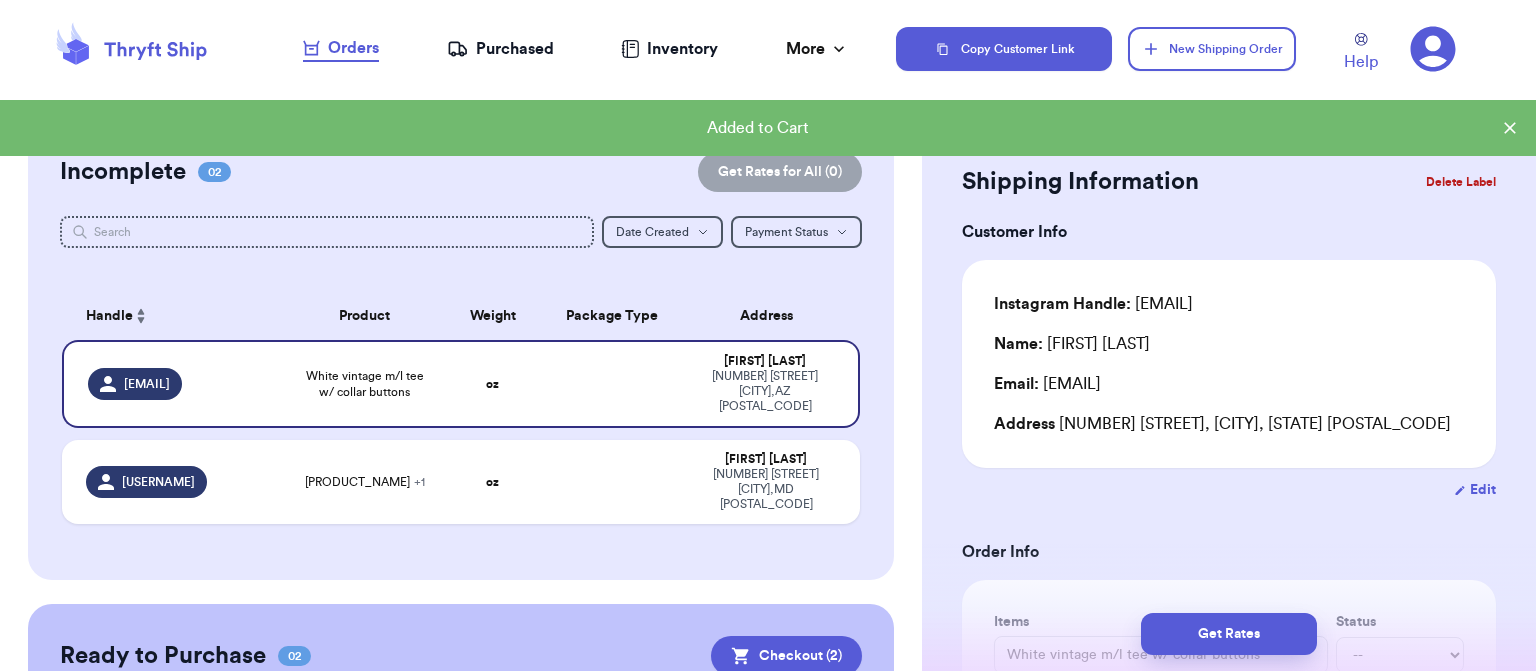 click at bounding box center (613, 482) 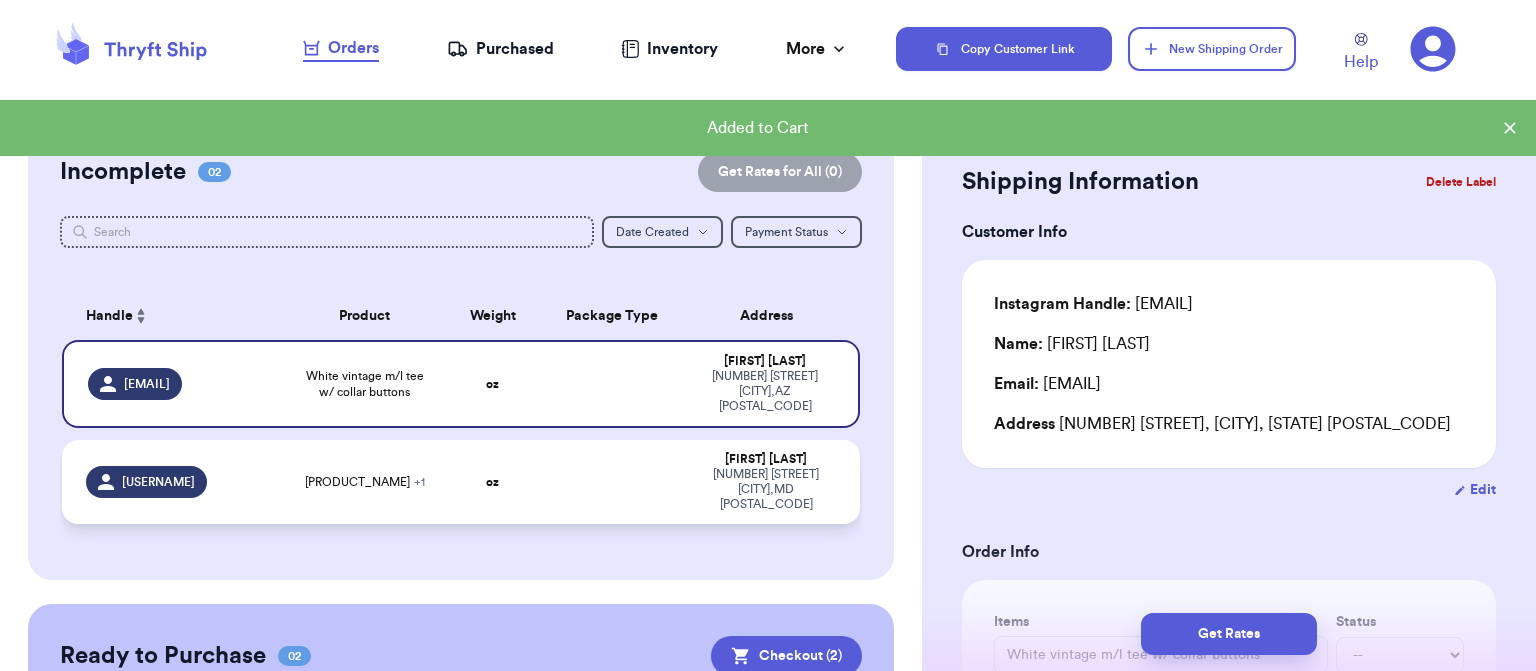 type on "[PRODUCT_NAME]" 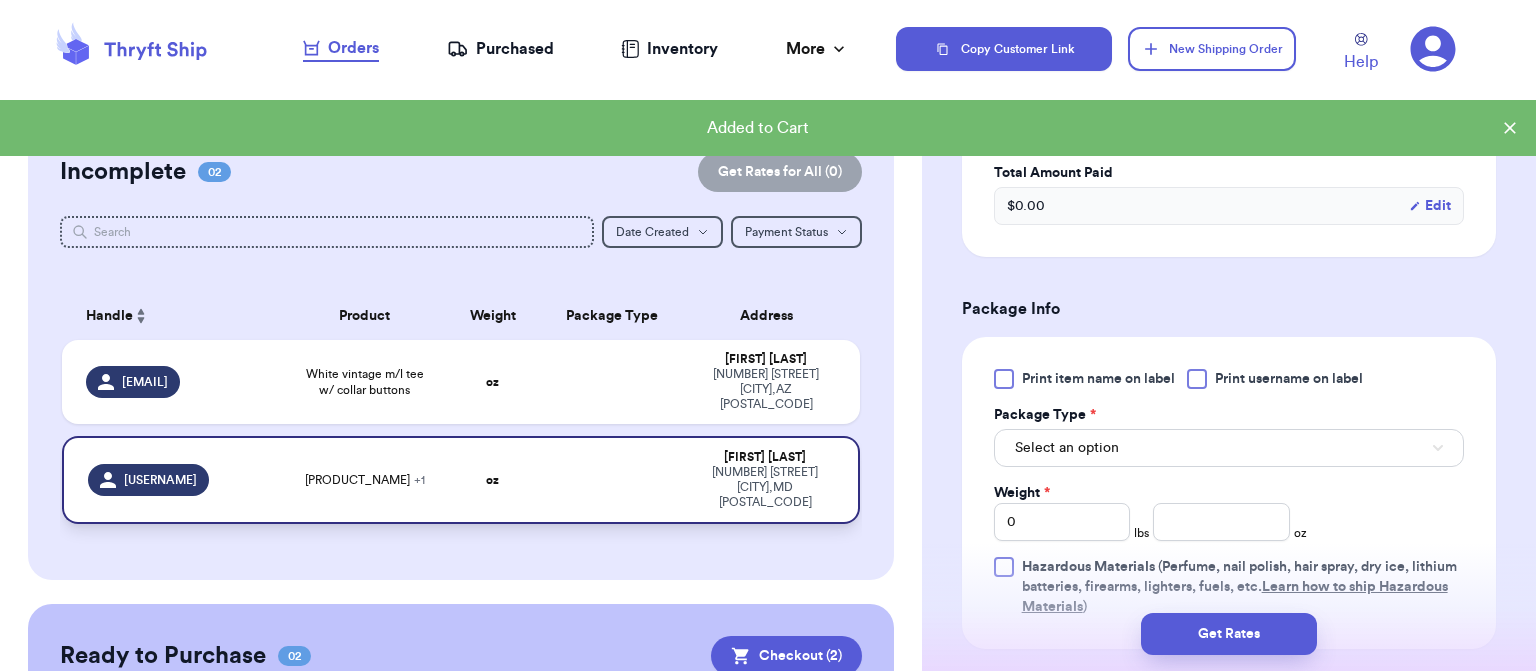 scroll, scrollTop: 742, scrollLeft: 0, axis: vertical 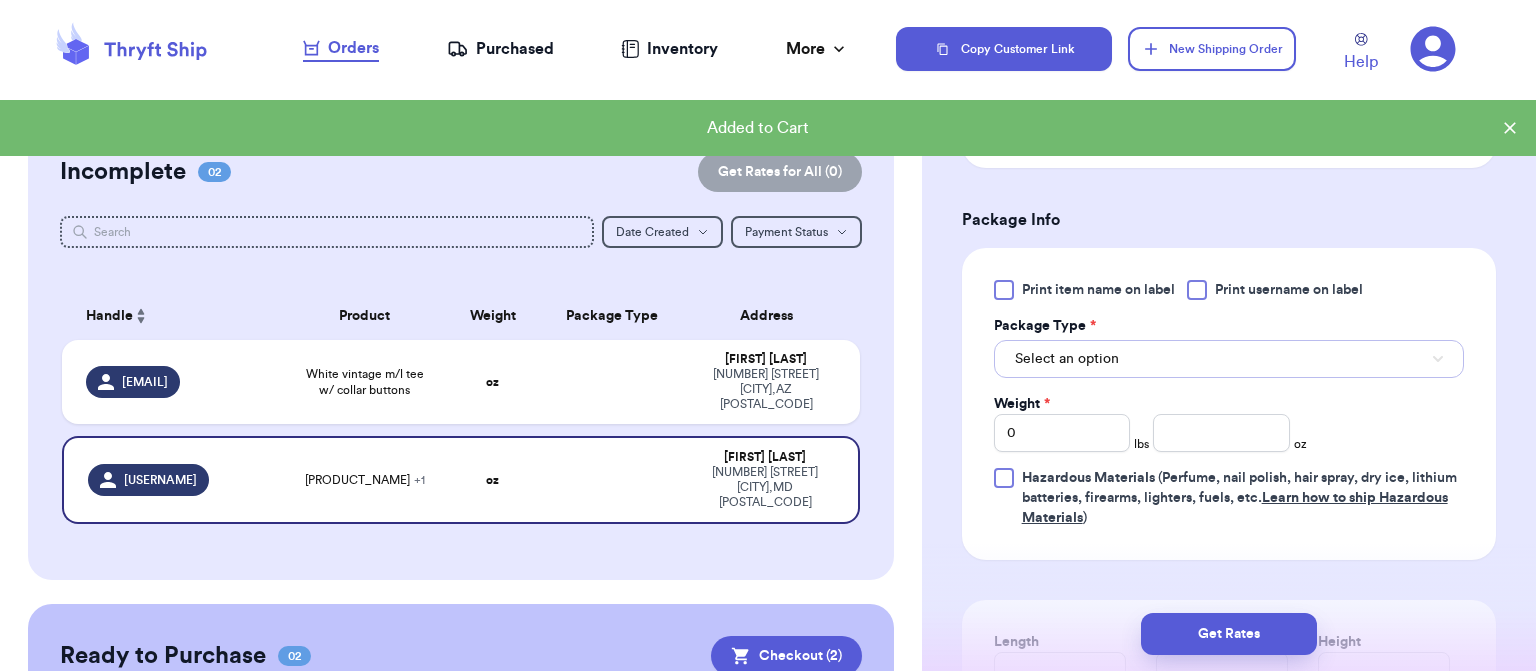 click on "Select an option" at bounding box center [1229, 359] 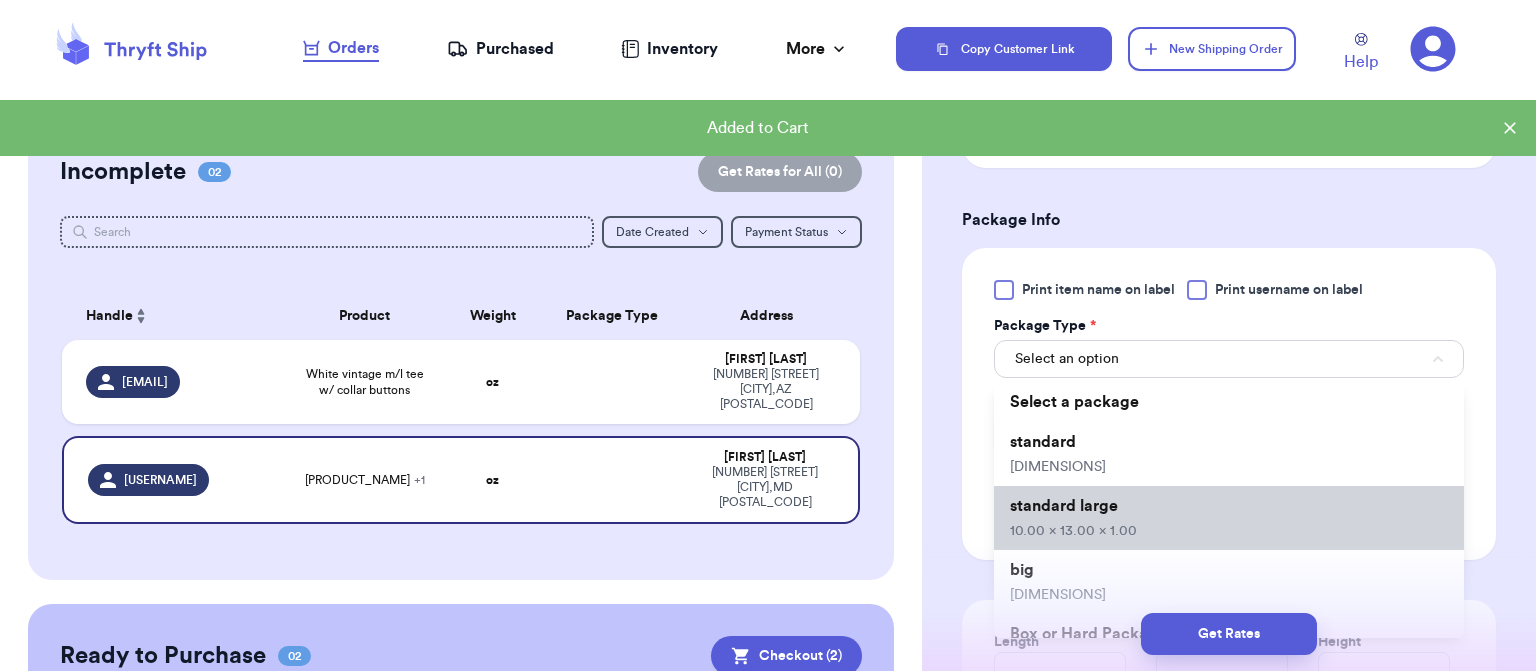 click on "10.00 x 13.00 x 1.00" at bounding box center [1073, 531] 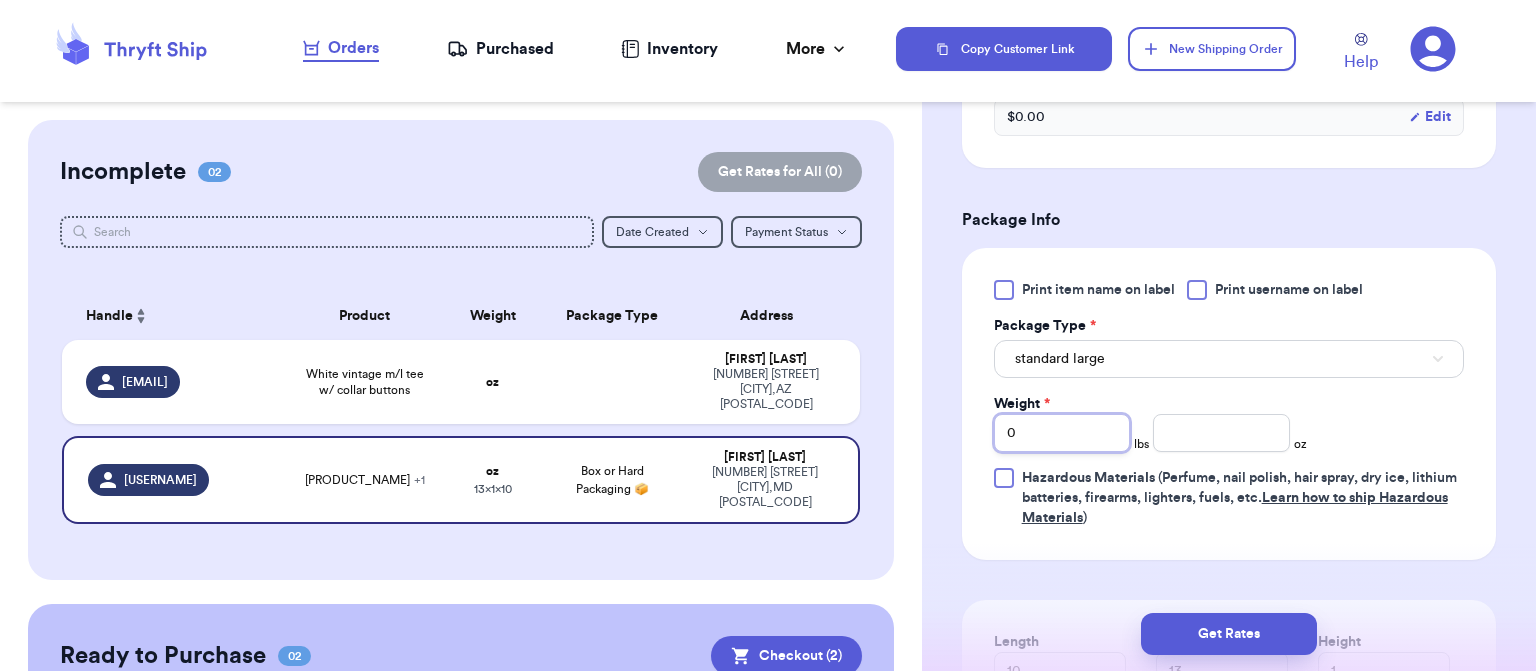 type 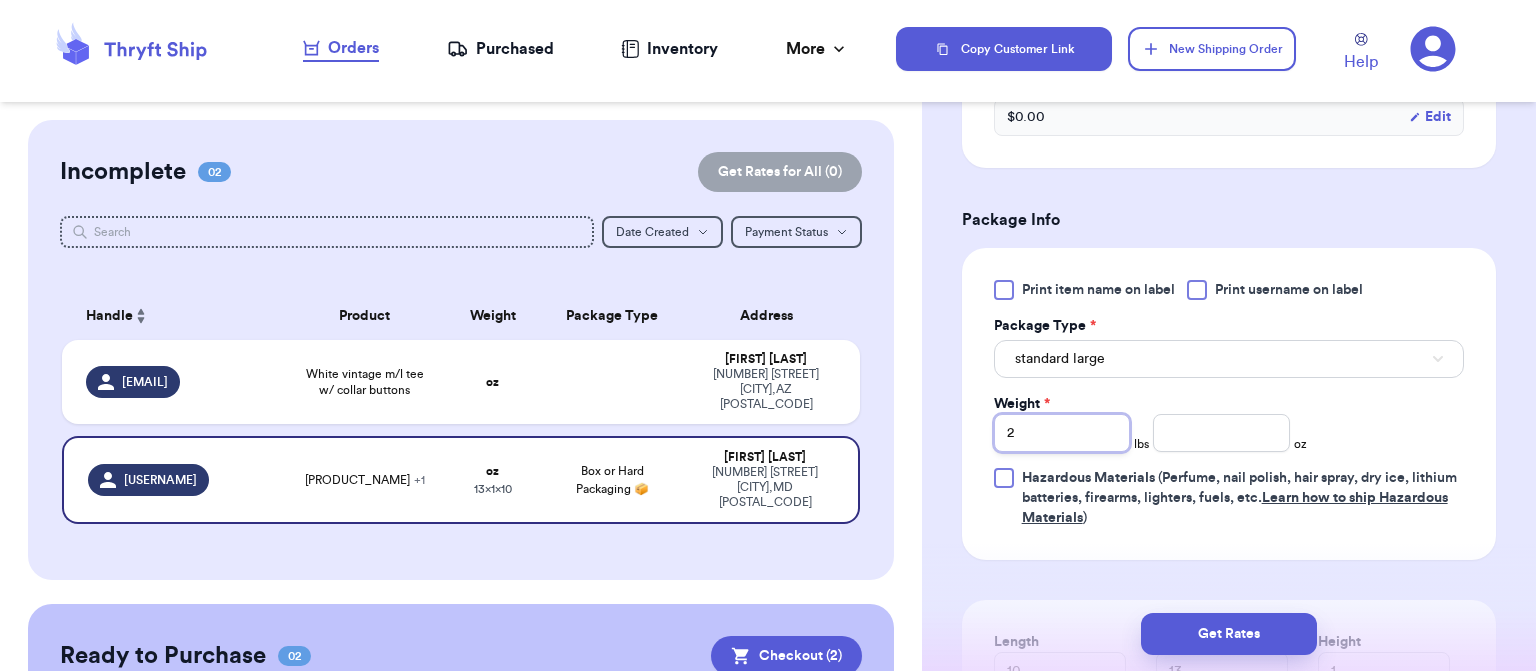 type 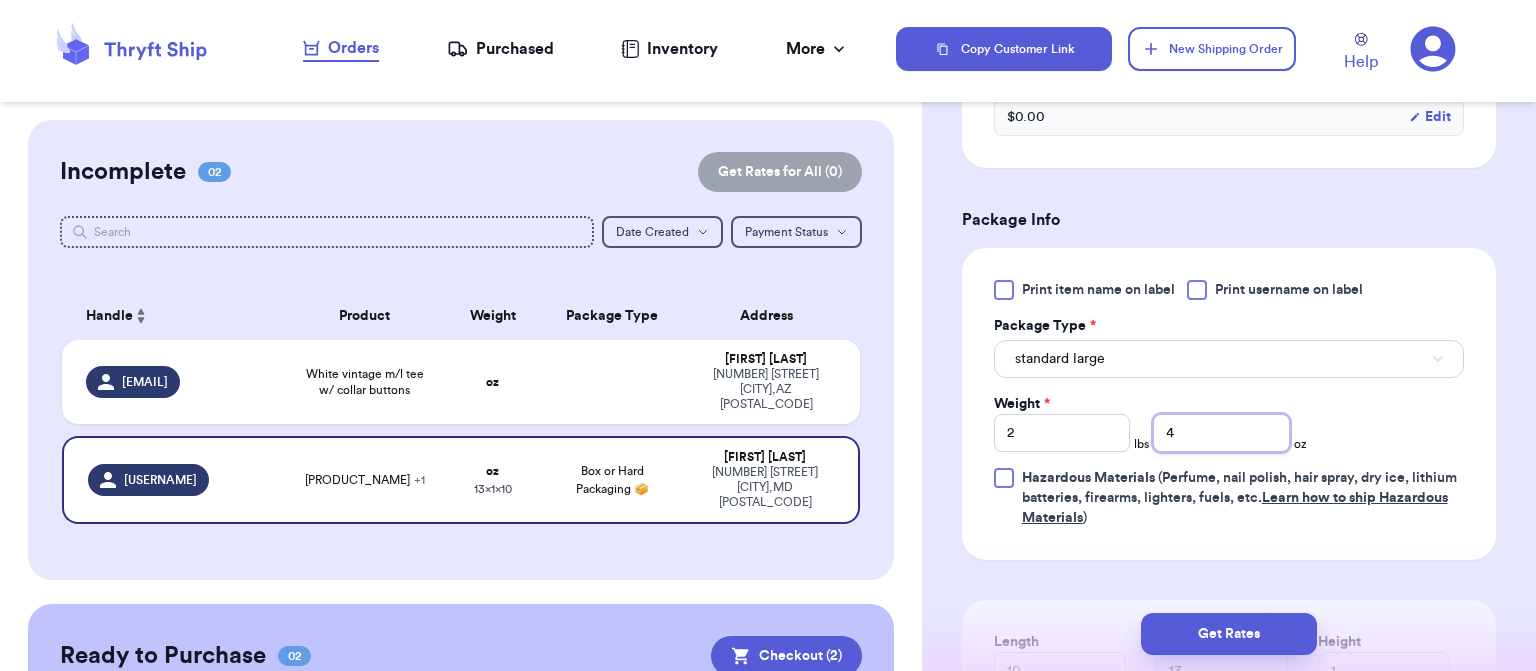 type on "4" 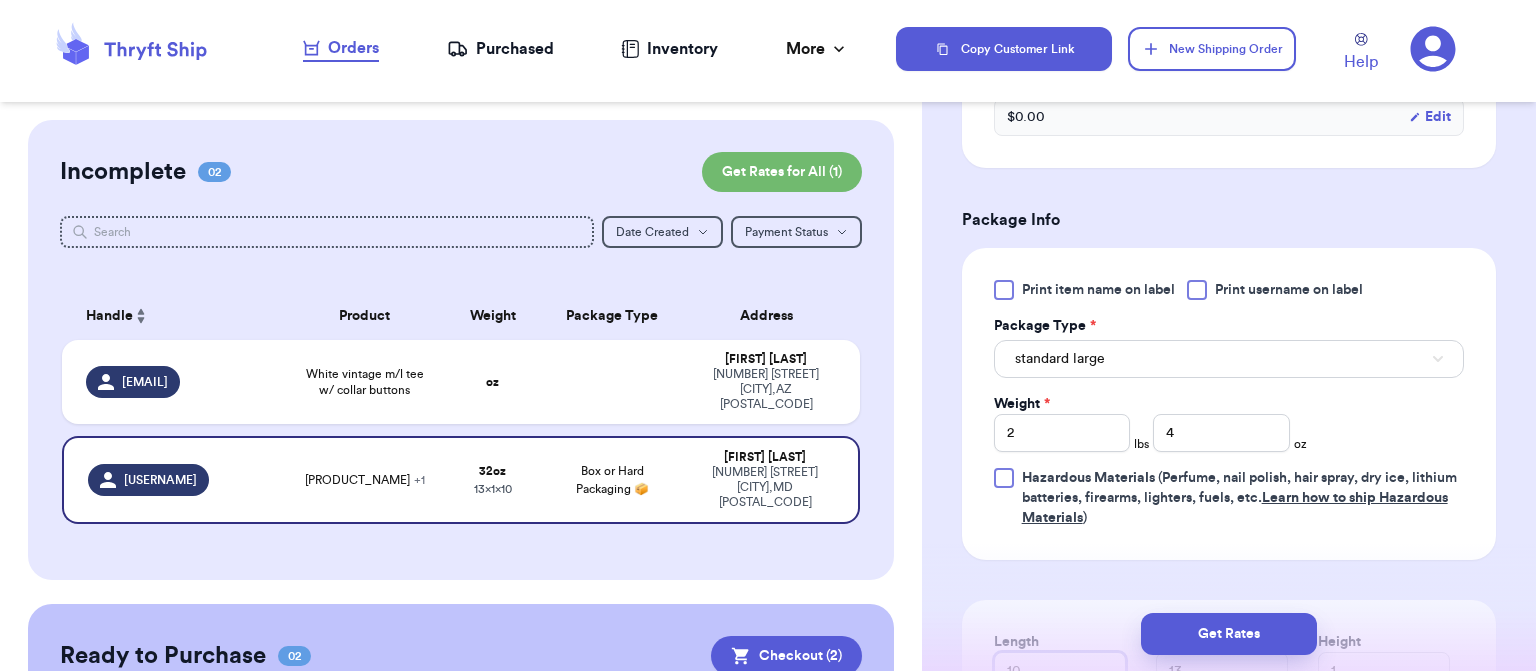 scroll, scrollTop: 759, scrollLeft: 0, axis: vertical 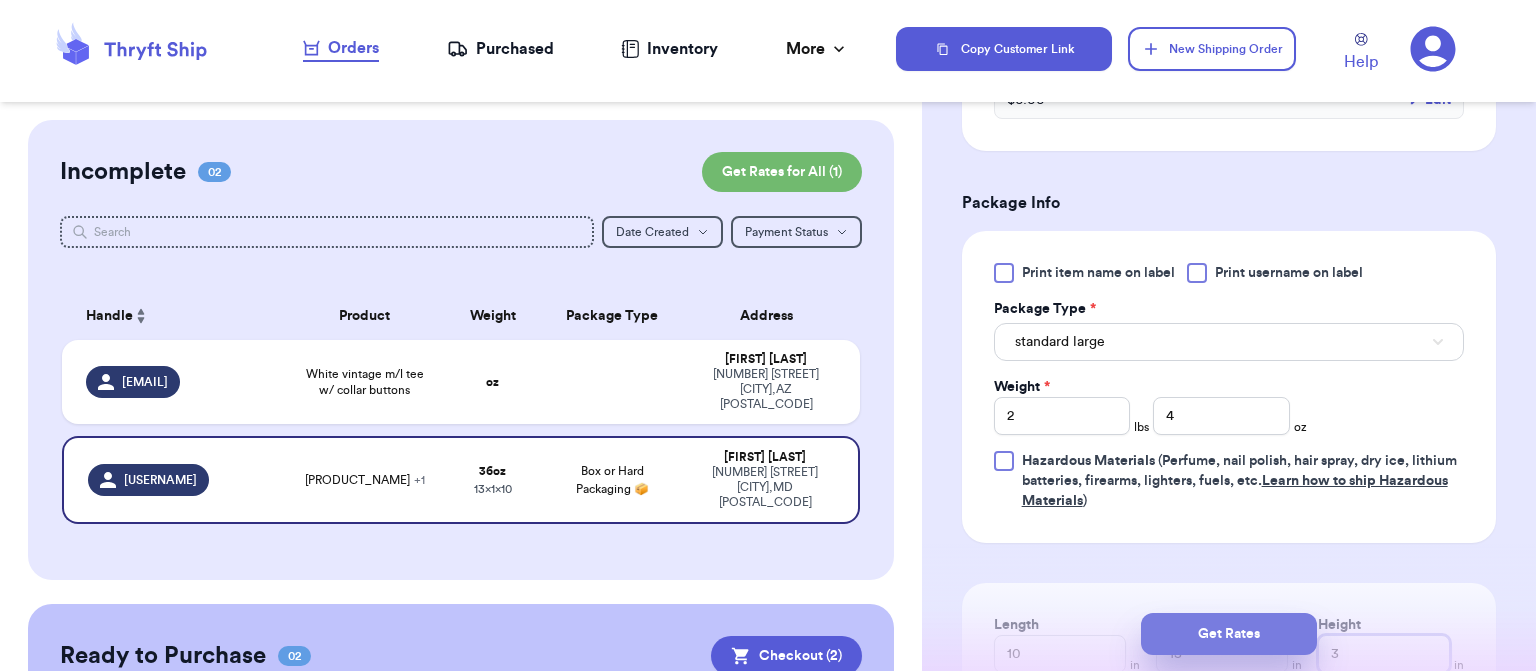 type on "3" 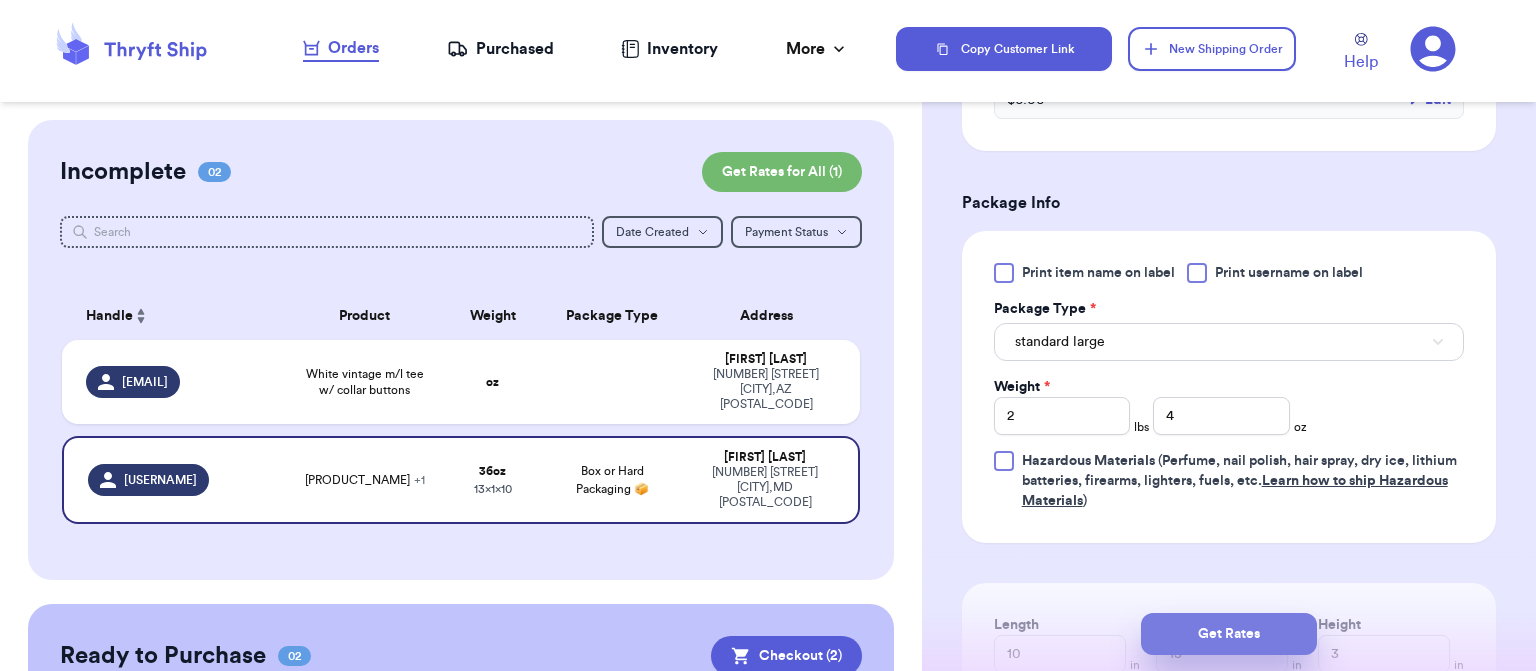 click on "Get Rates" at bounding box center [1229, 634] 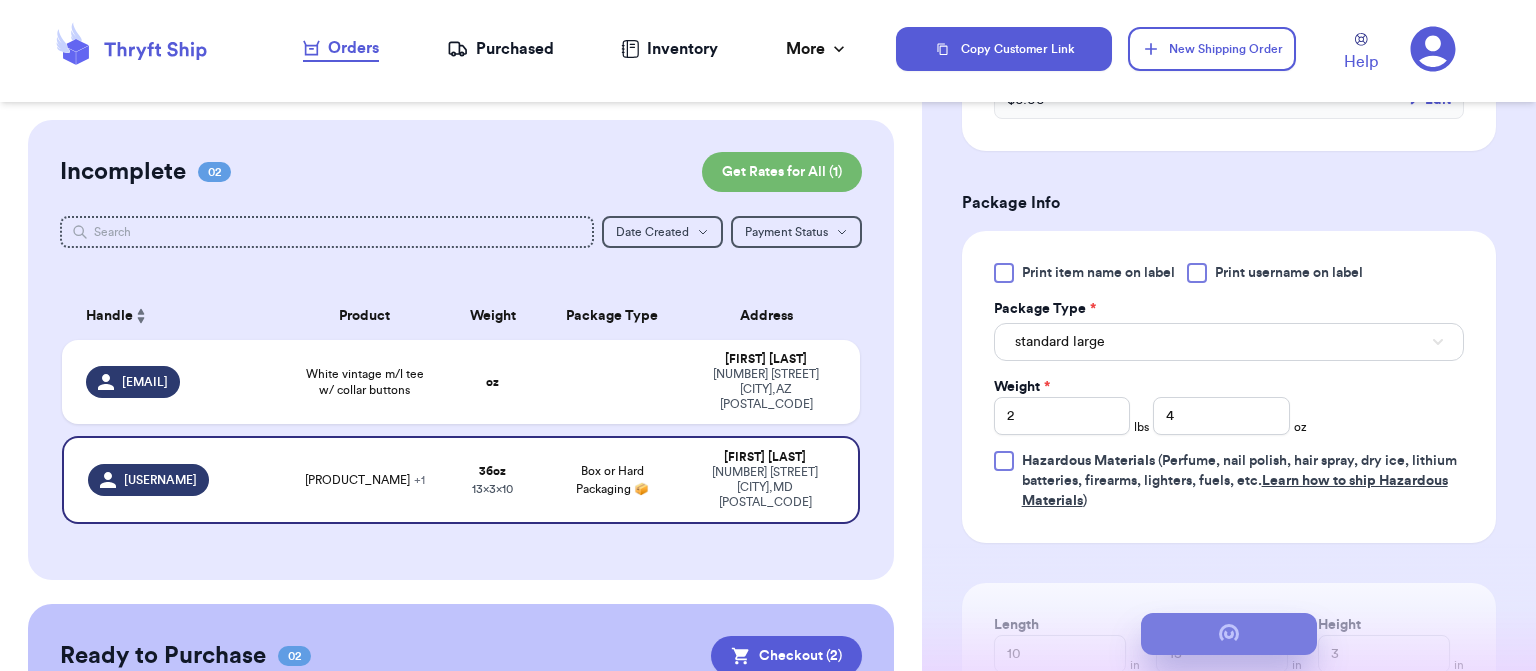 scroll, scrollTop: 0, scrollLeft: 0, axis: both 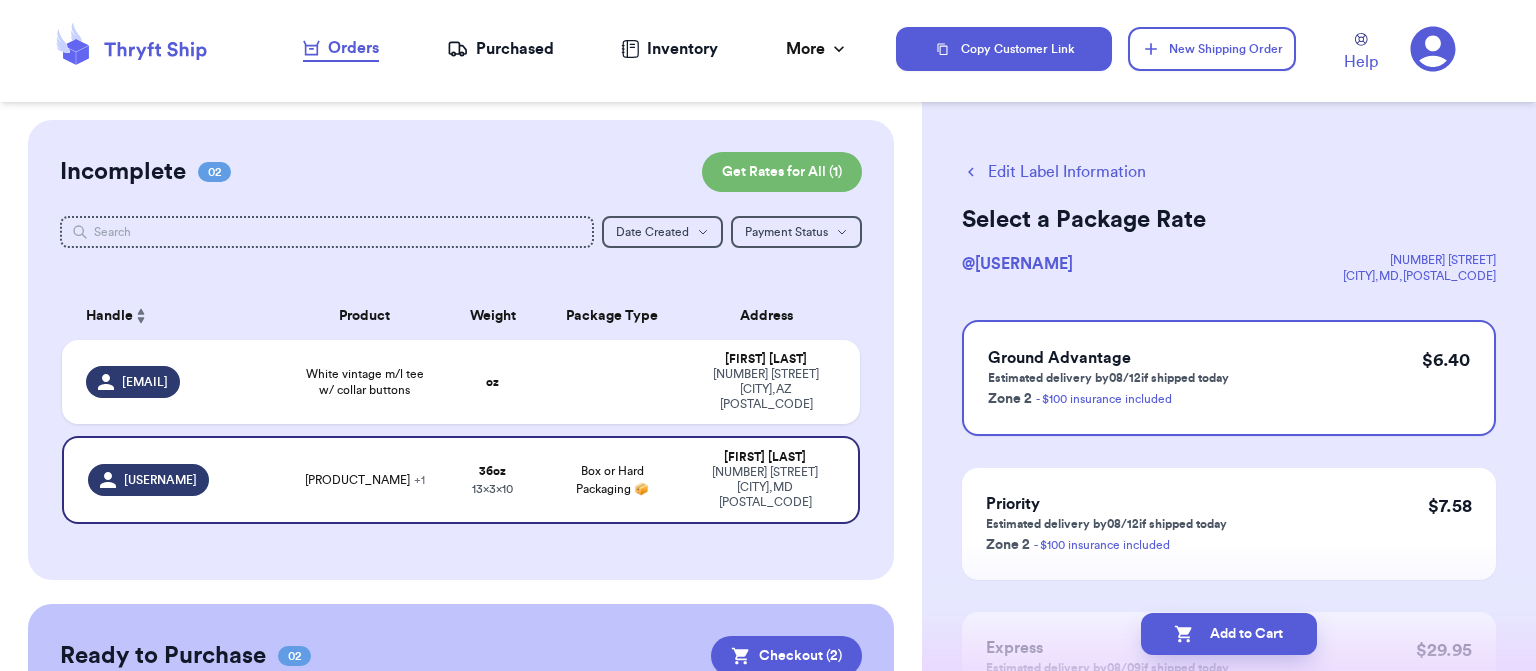 click on "Add to Cart" at bounding box center [1229, 634] 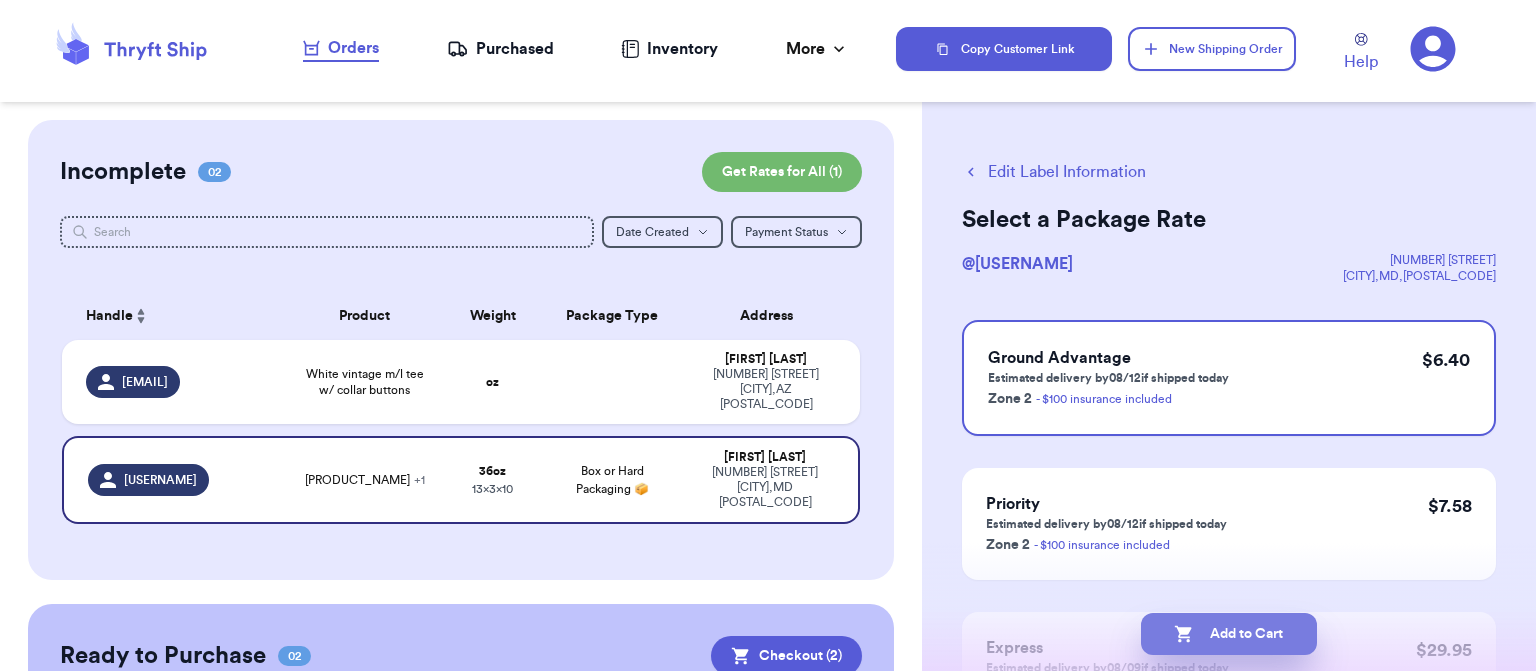 checkbox on "true" 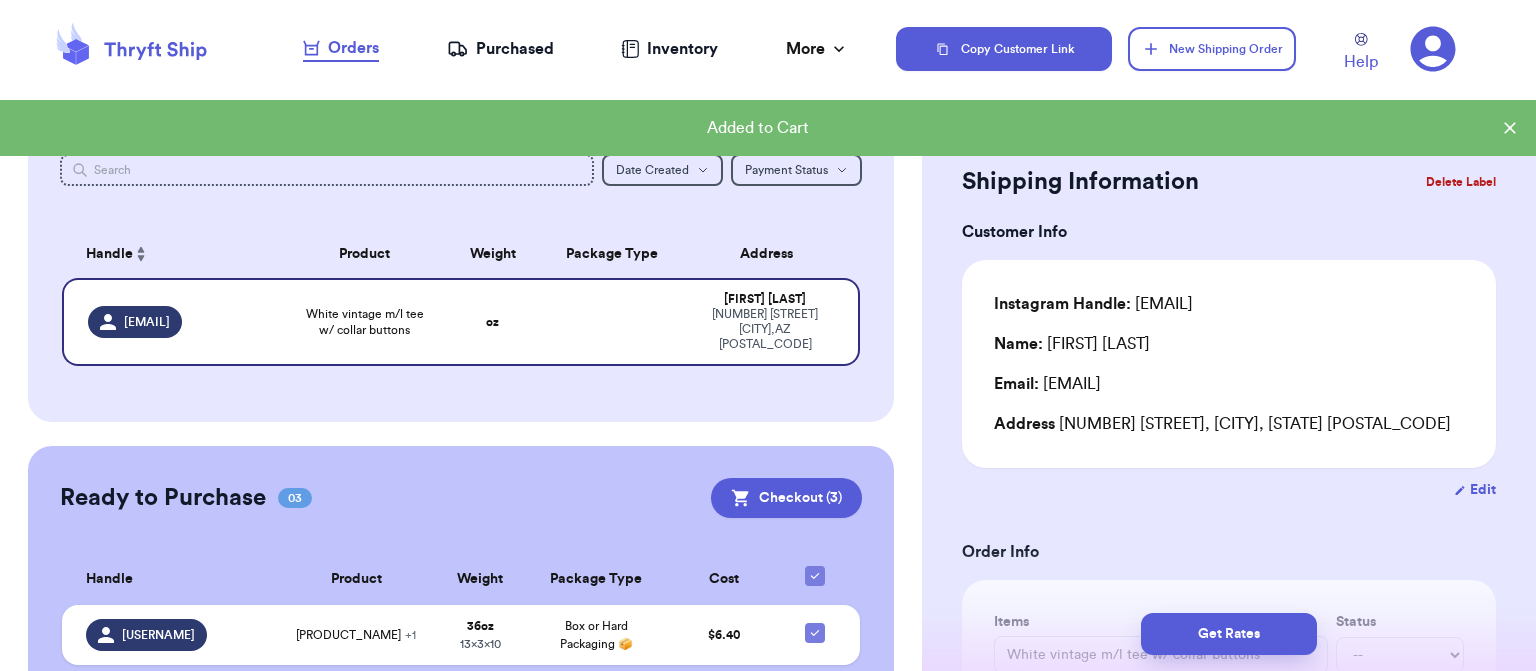 scroll, scrollTop: 264, scrollLeft: 0, axis: vertical 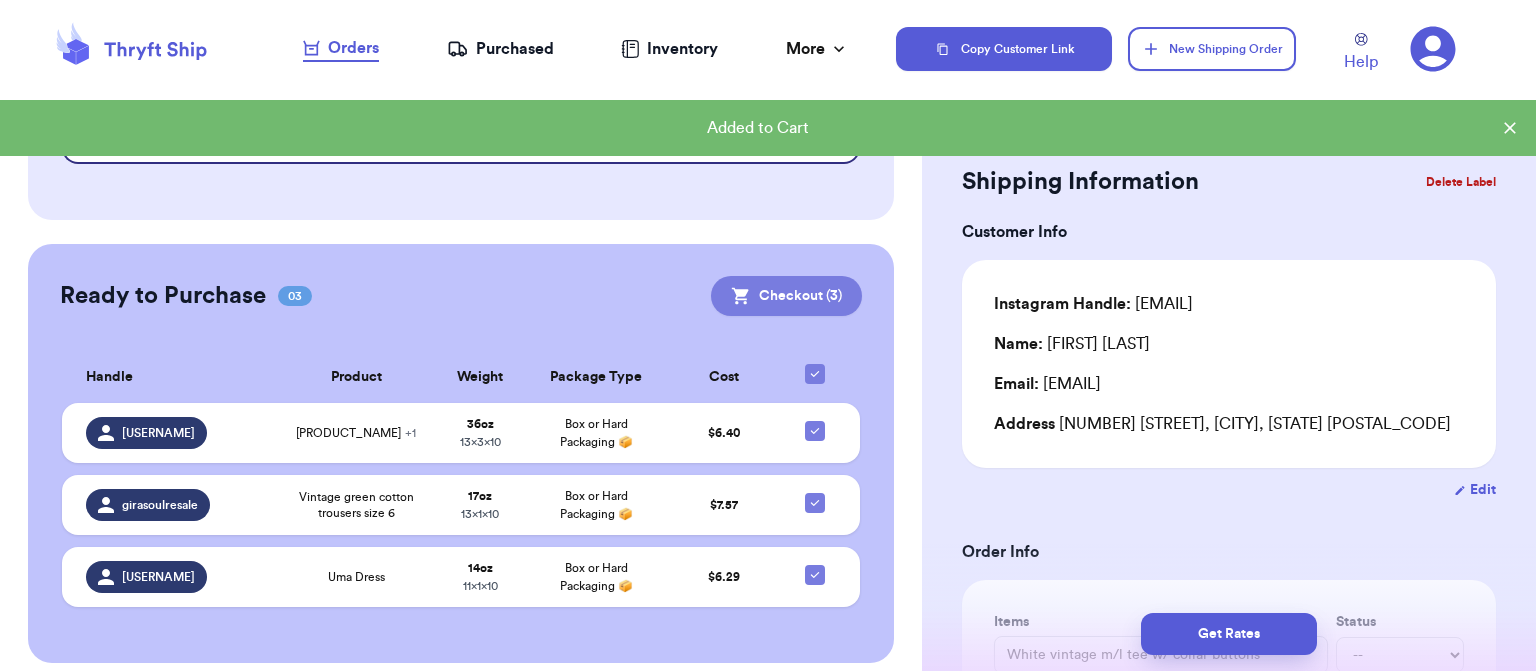 click on "Checkout ( 3 )" at bounding box center [786, 296] 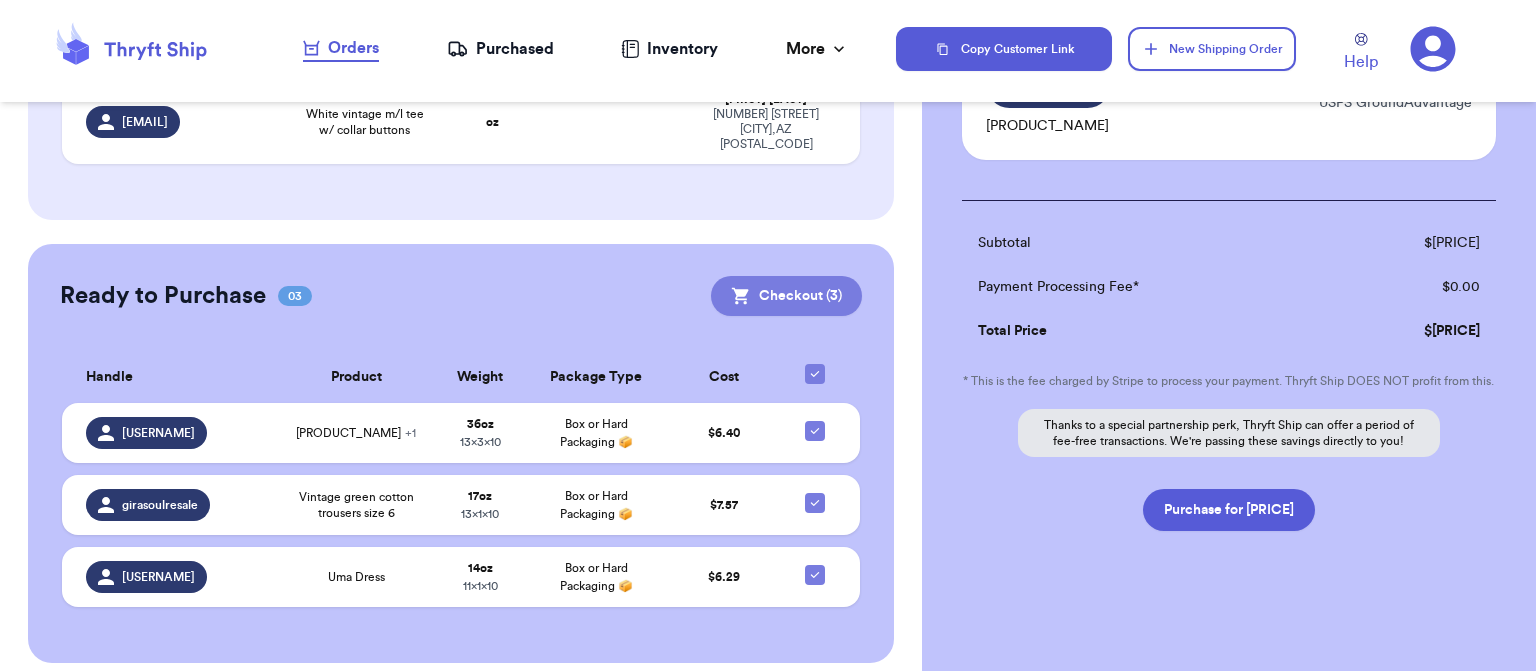 scroll, scrollTop: 507, scrollLeft: 0, axis: vertical 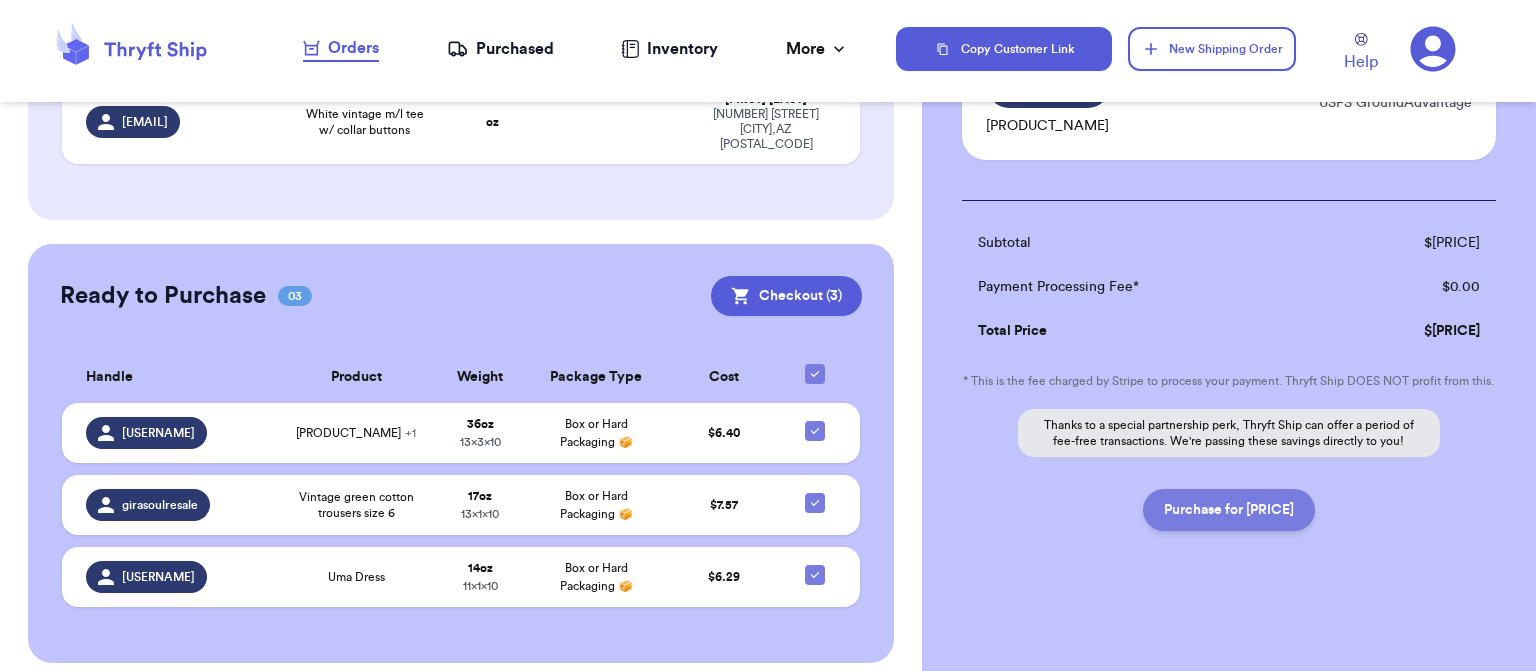 click on "Purchase for [PRICE]" at bounding box center [1229, 510] 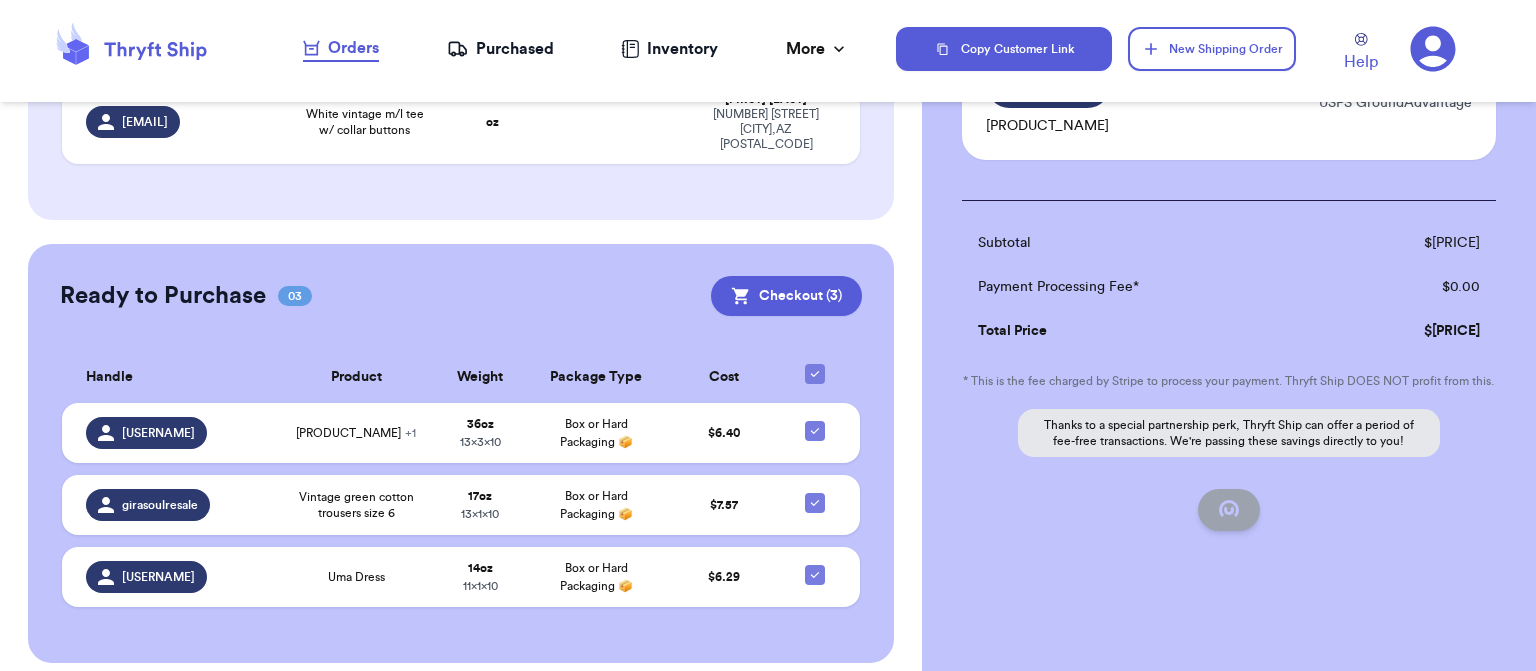 checkbox on "false" 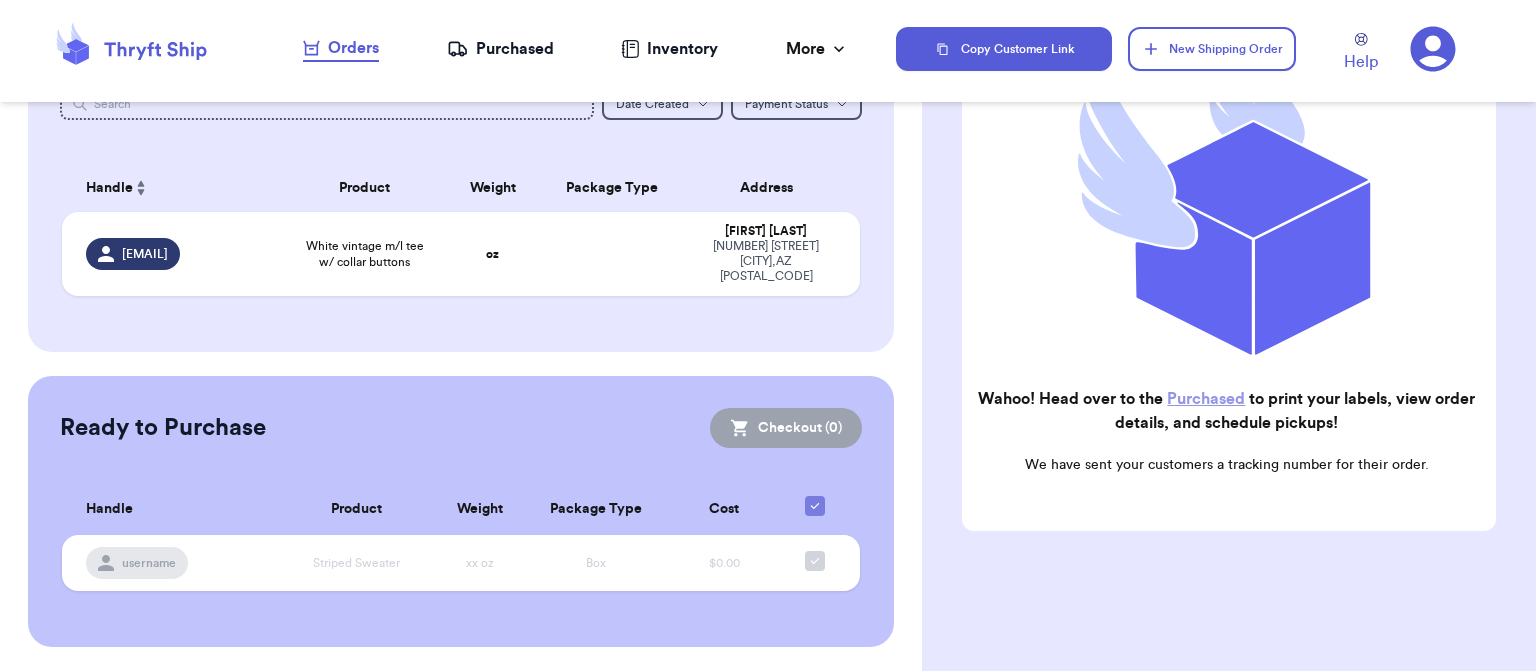 scroll, scrollTop: 323, scrollLeft: 0, axis: vertical 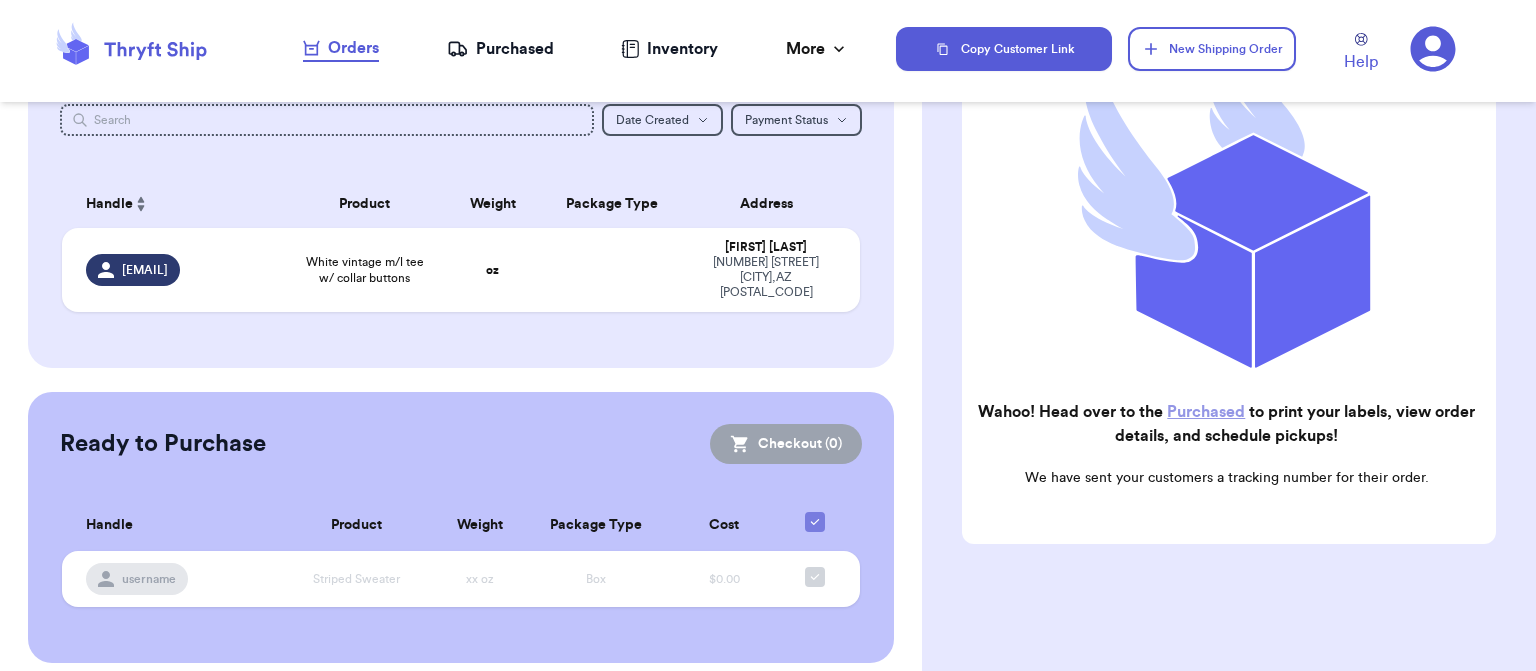 click on "Purchased" at bounding box center (1206, 412) 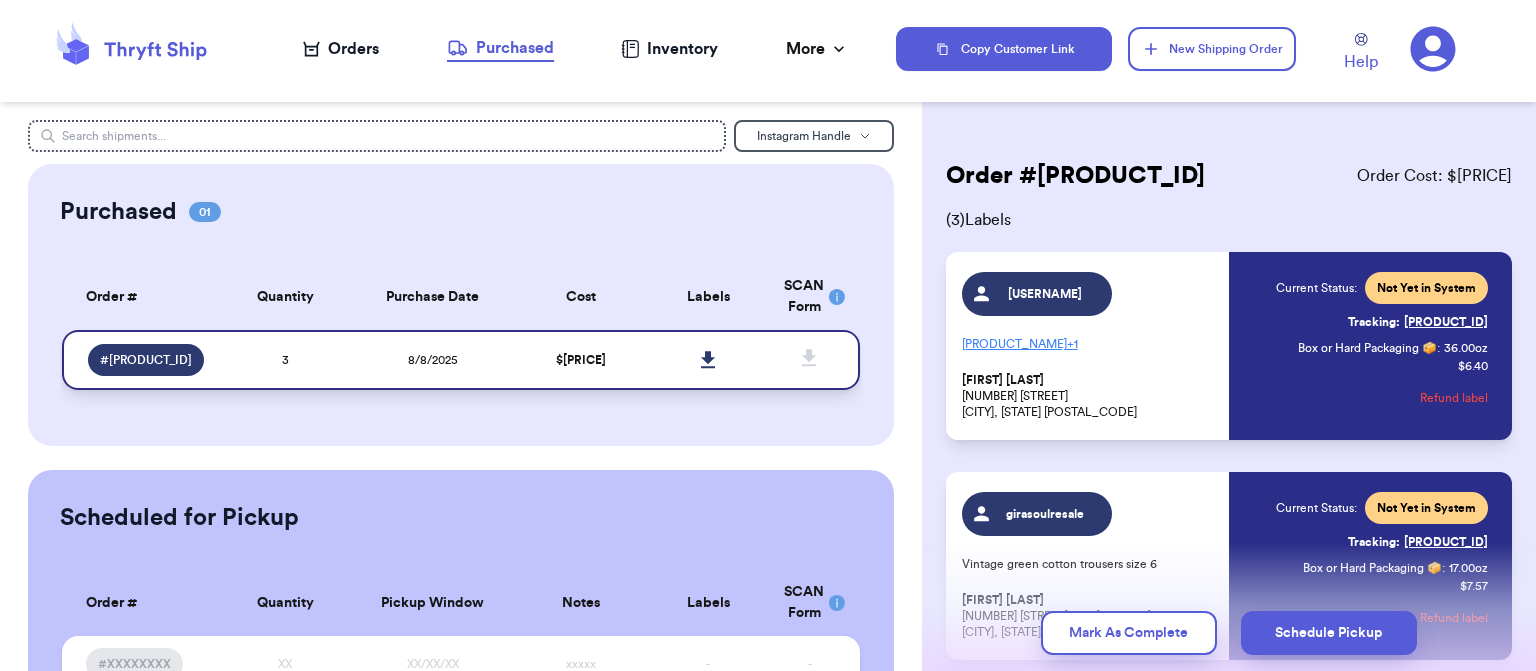 click 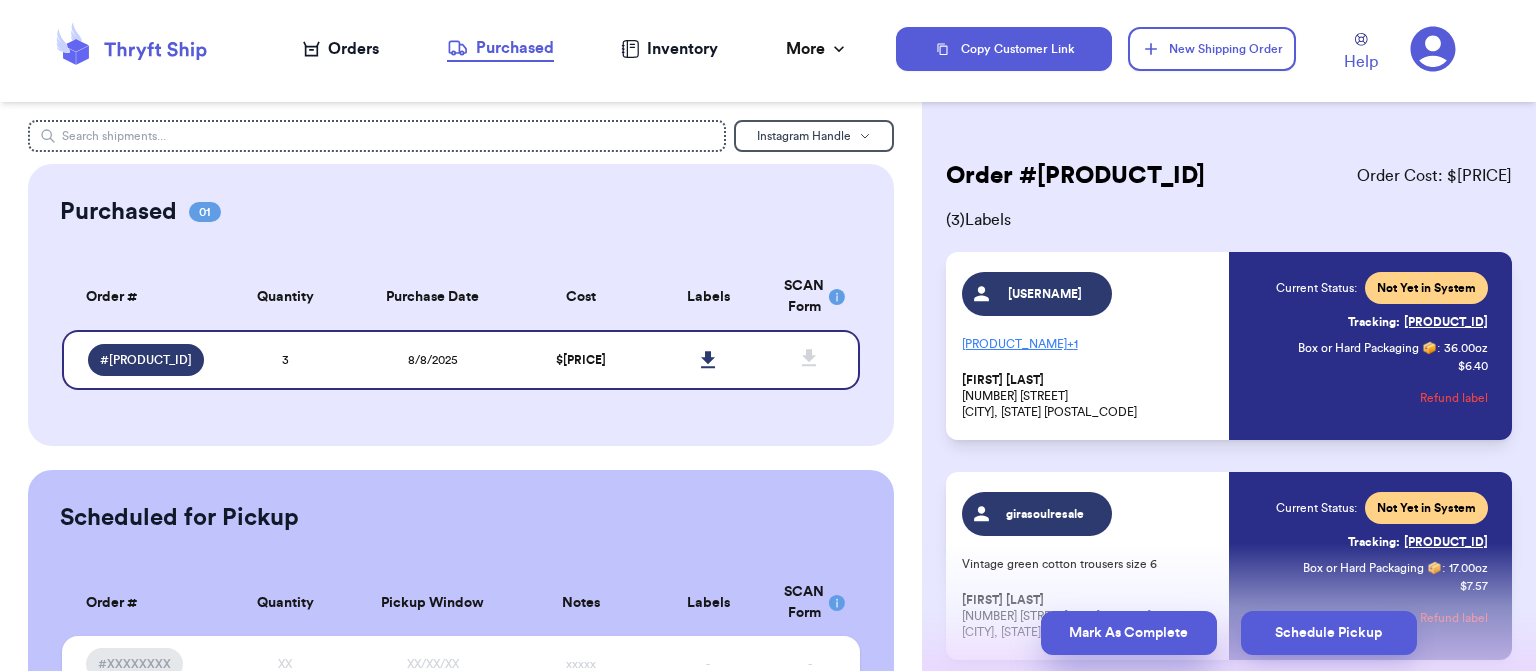 click on "Mark As Complete" at bounding box center (1129, 633) 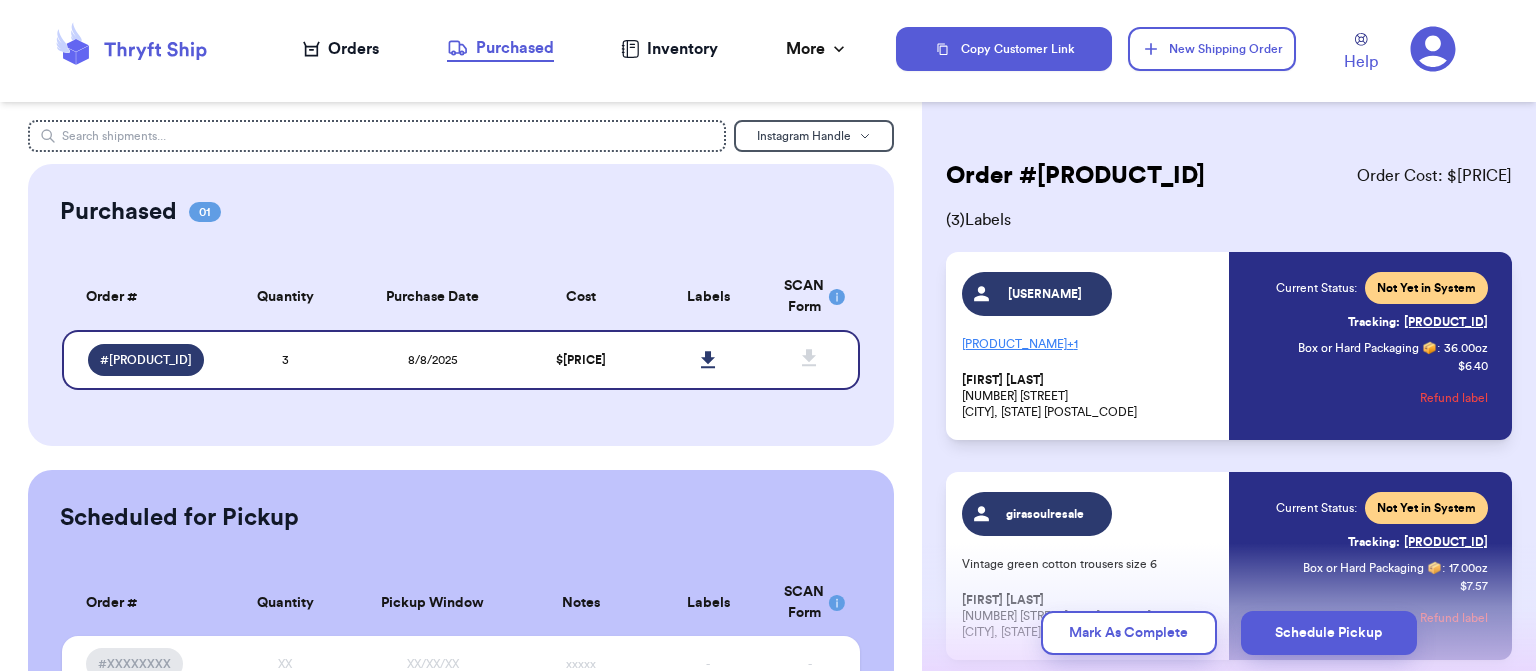 click on "Orders" at bounding box center (341, 49) 